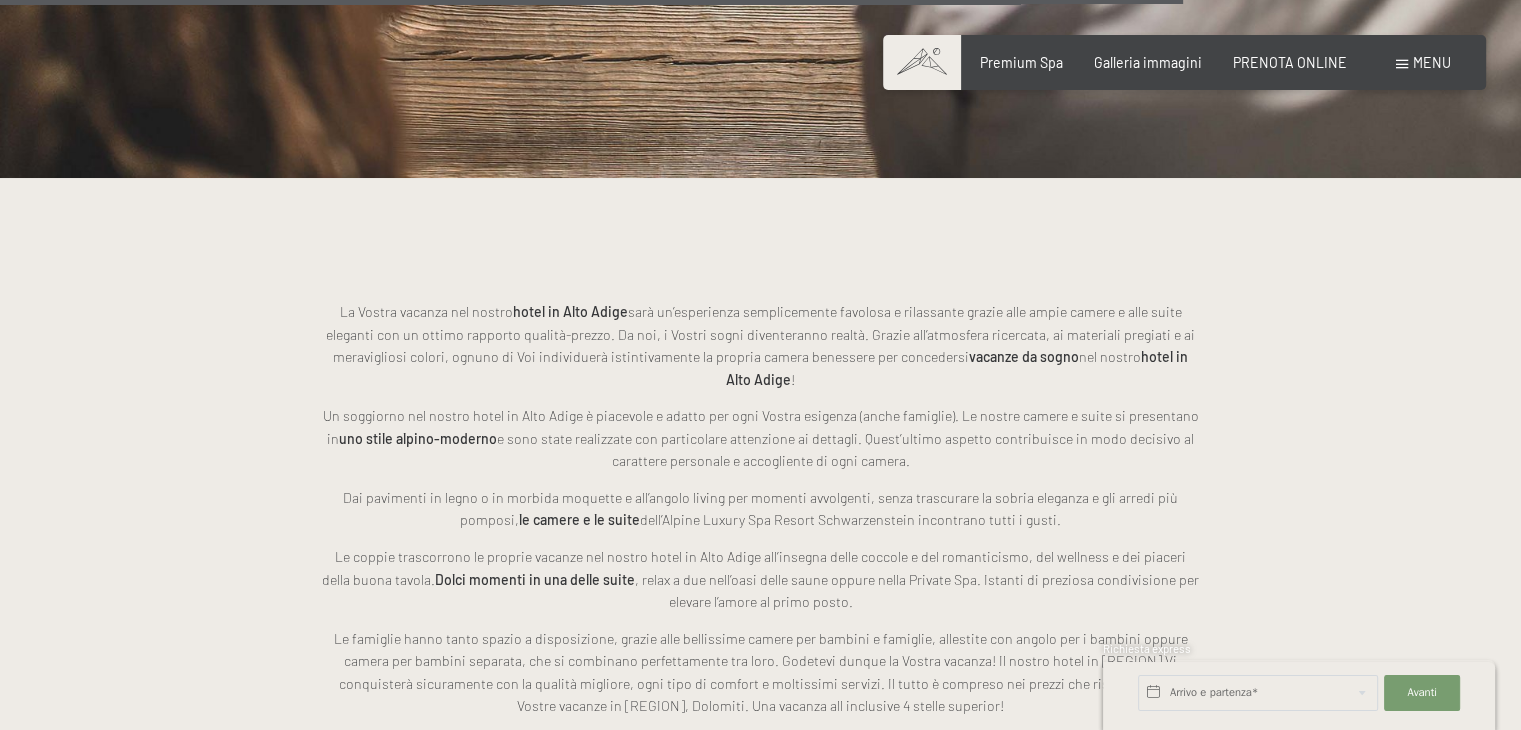 scroll, scrollTop: 4400, scrollLeft: 0, axis: vertical 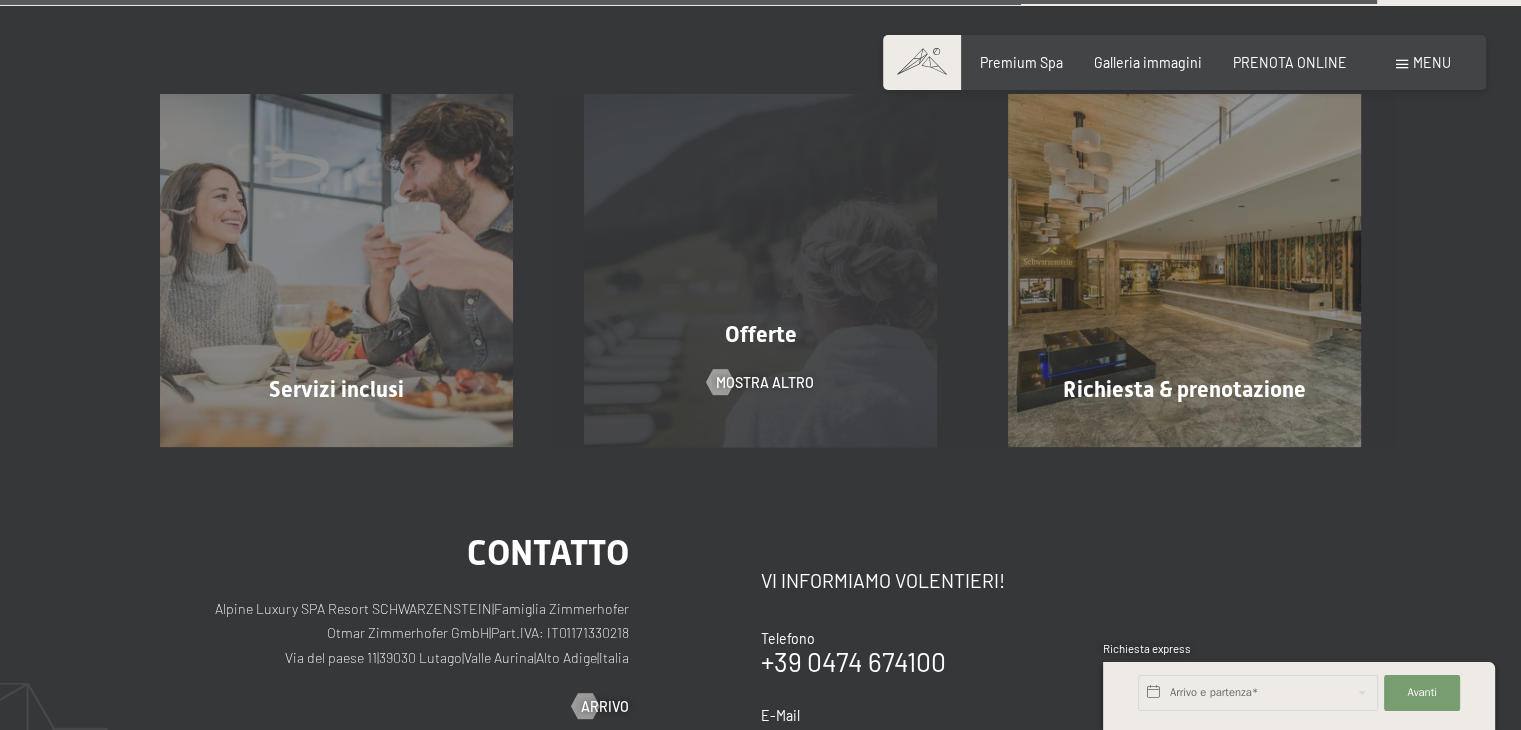 click on "Offerte" at bounding box center (761, 334) 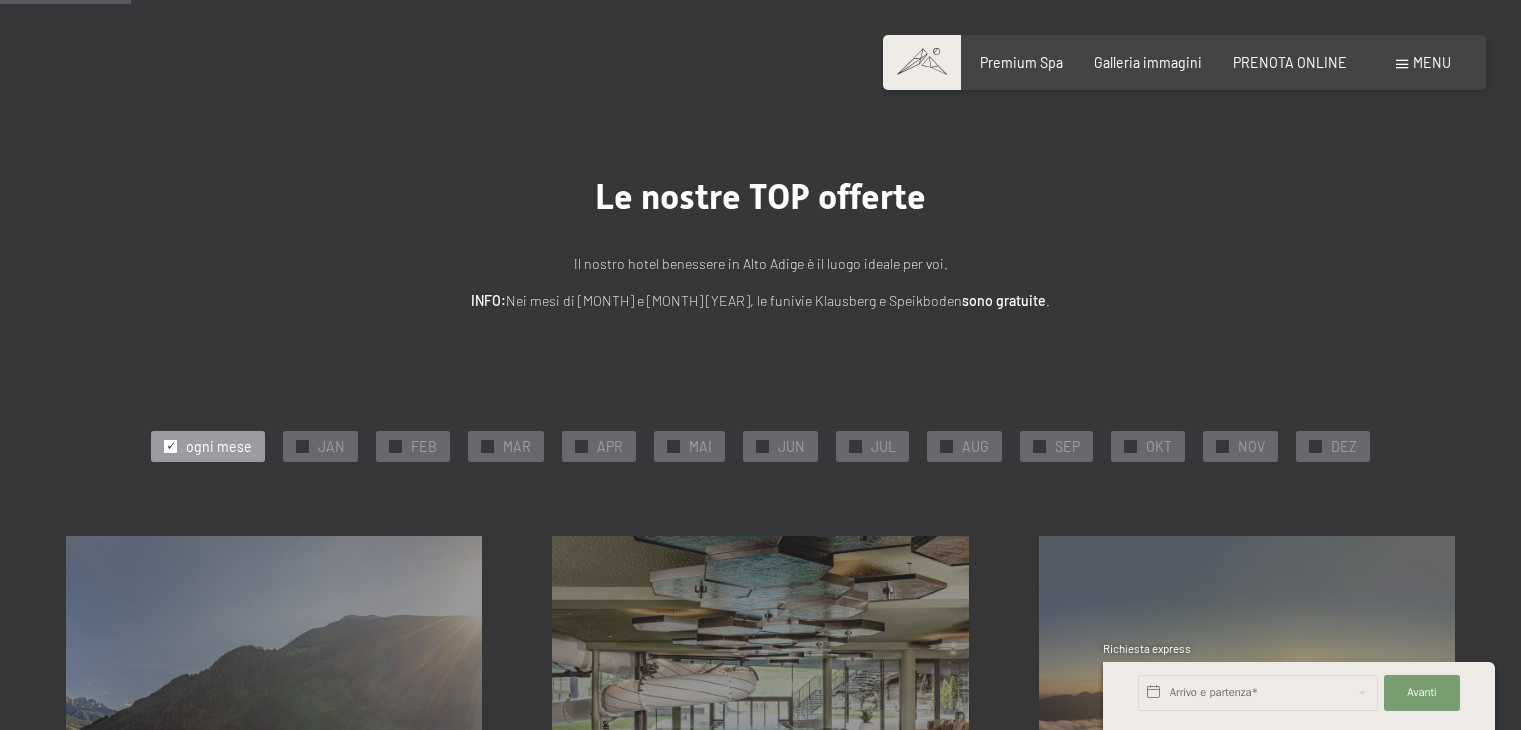 scroll, scrollTop: 300, scrollLeft: 0, axis: vertical 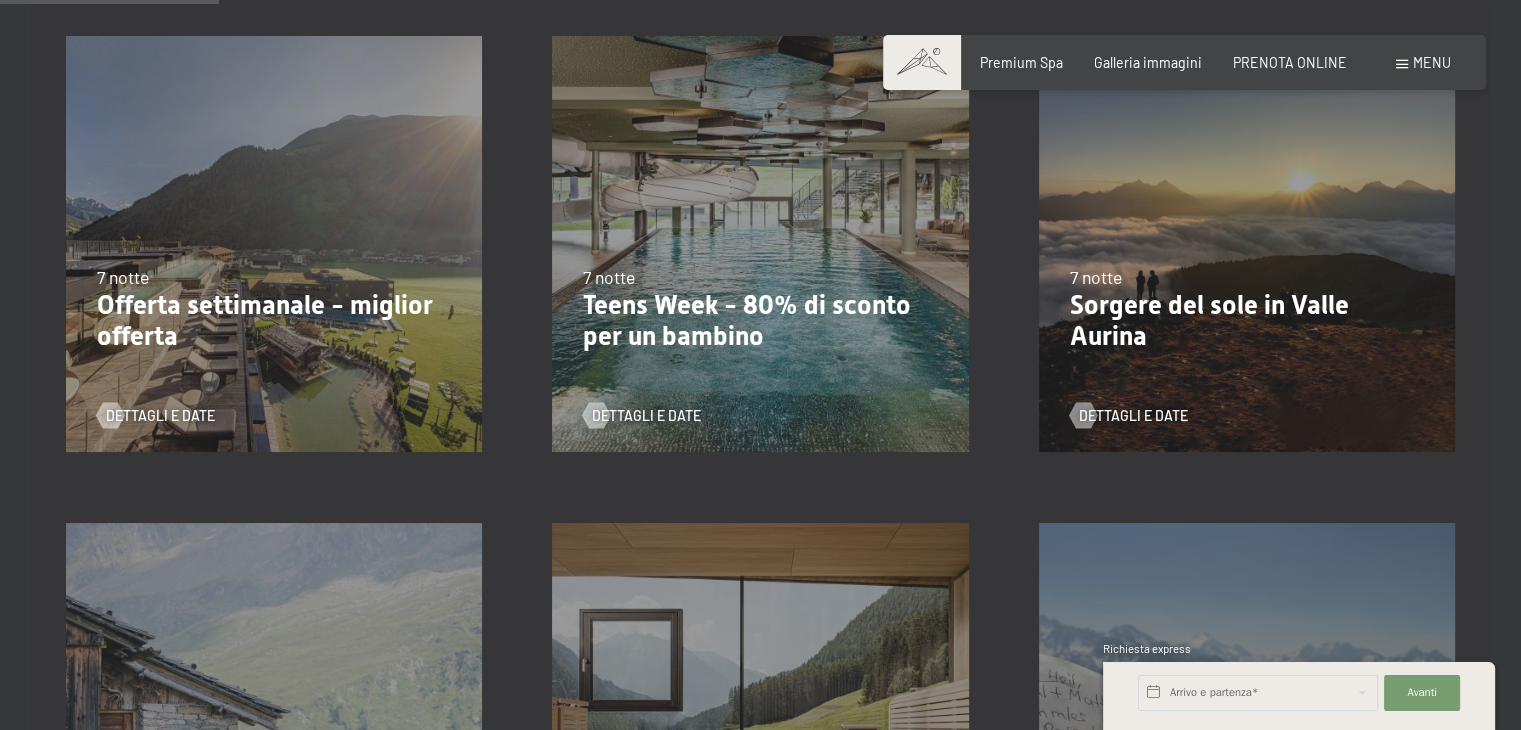 click on "Offerta settimanale - miglior offerta" at bounding box center [274, 321] 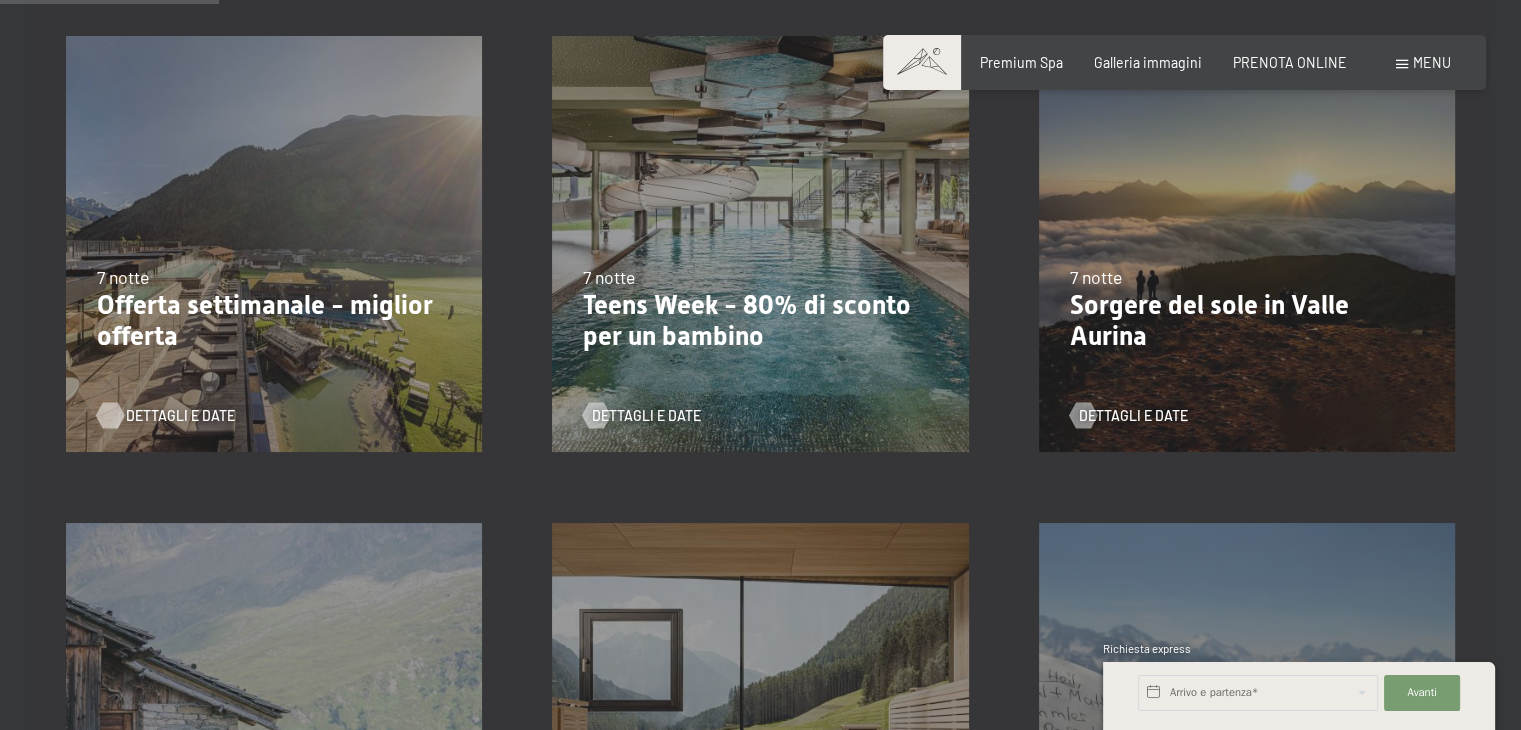 click on "Dettagli e Date" at bounding box center (180, 416) 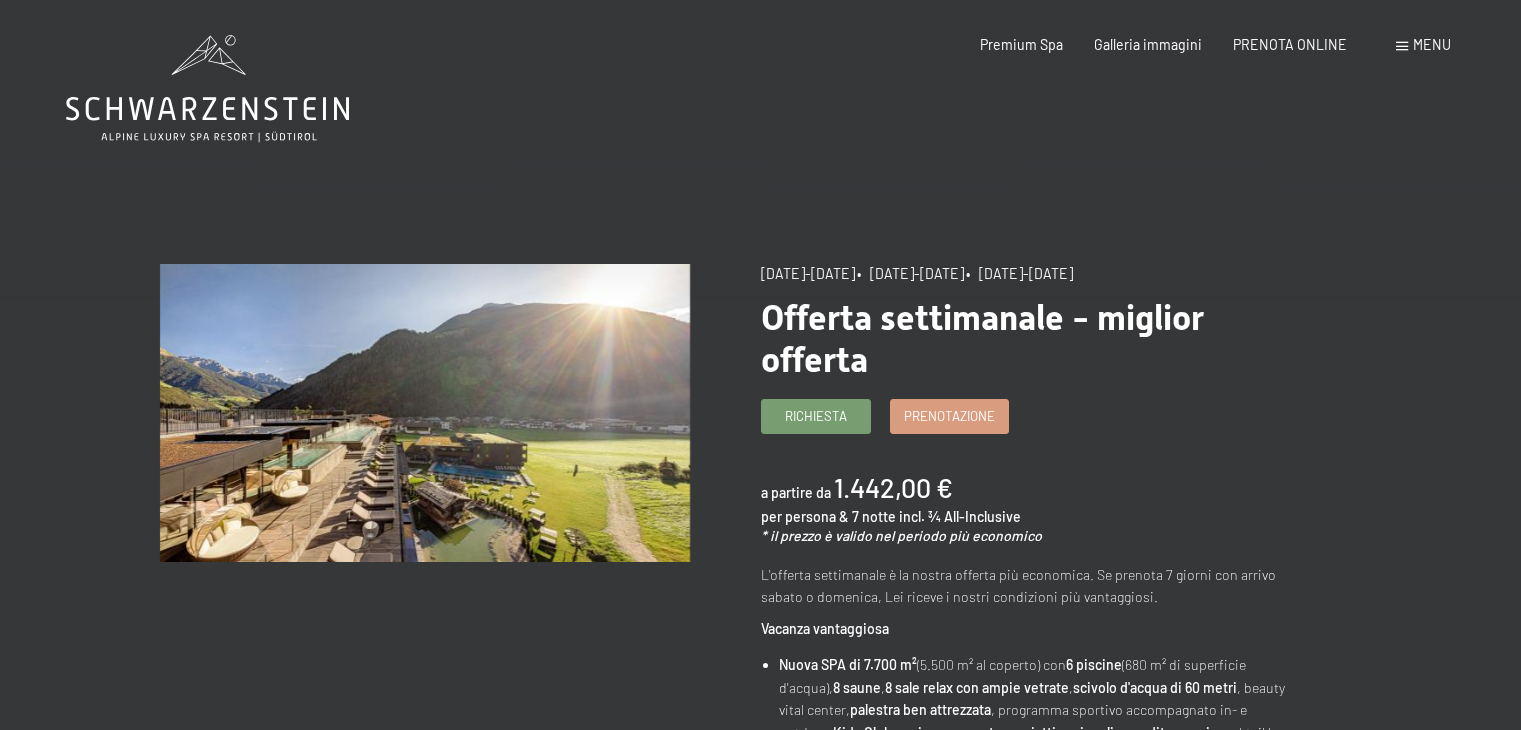 scroll, scrollTop: 0, scrollLeft: 0, axis: both 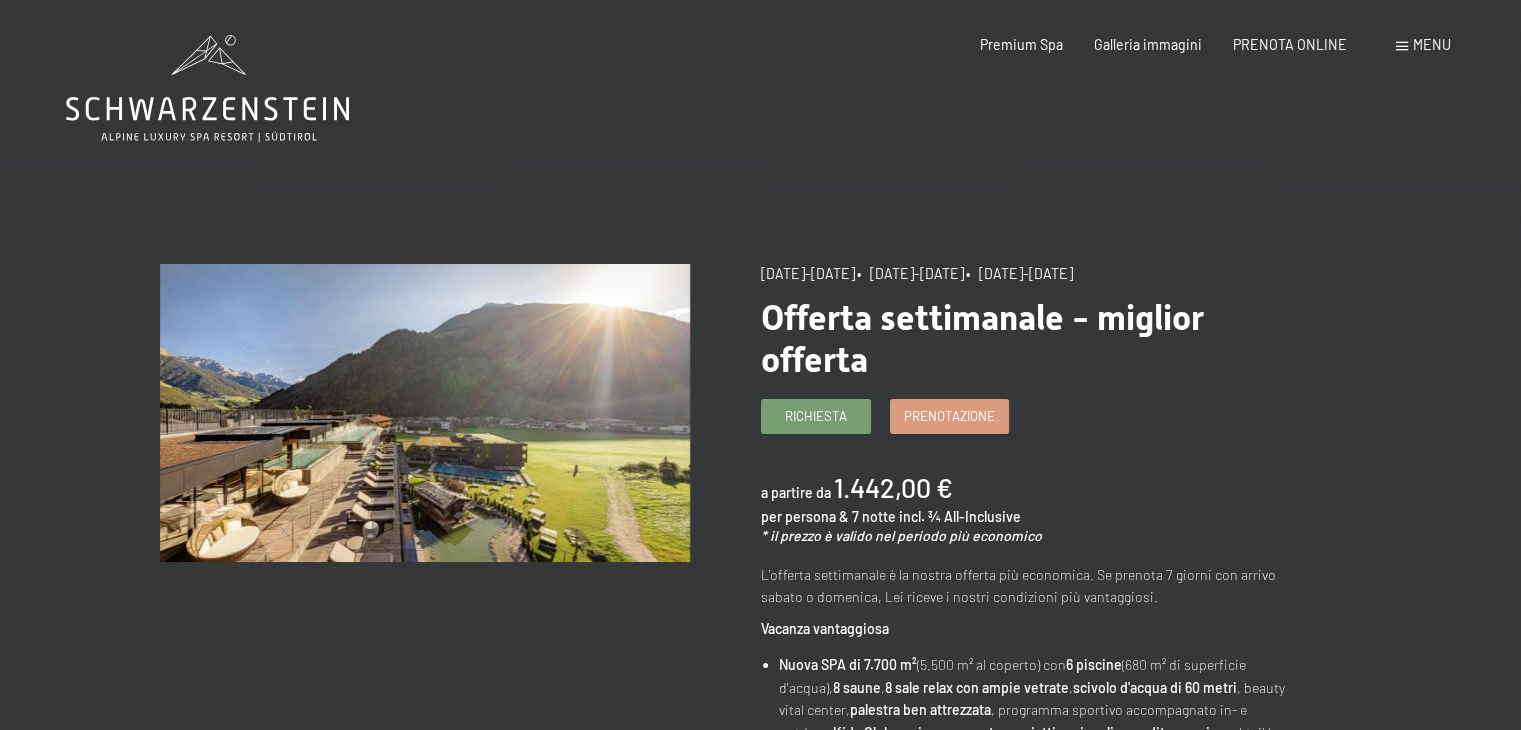 click 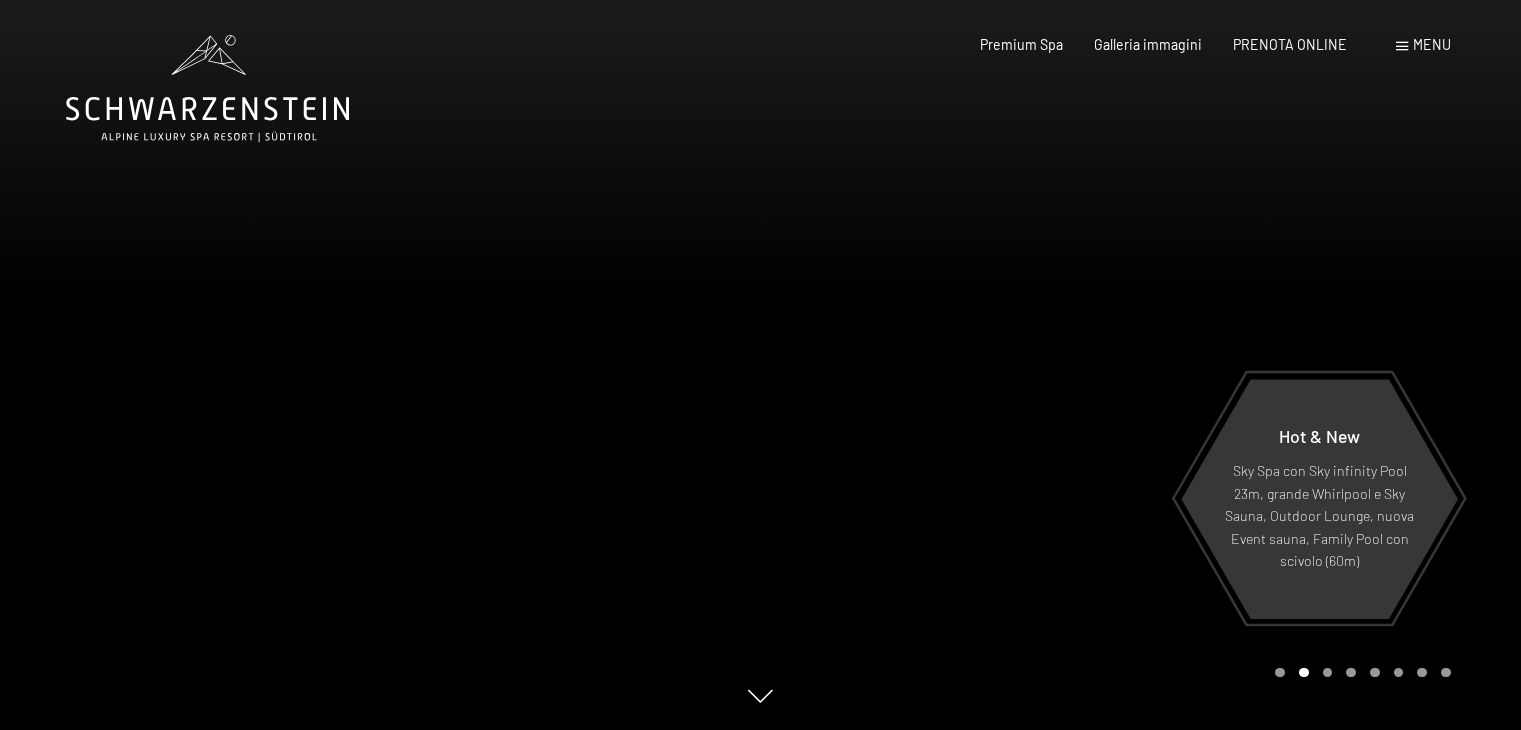 scroll, scrollTop: 0, scrollLeft: 0, axis: both 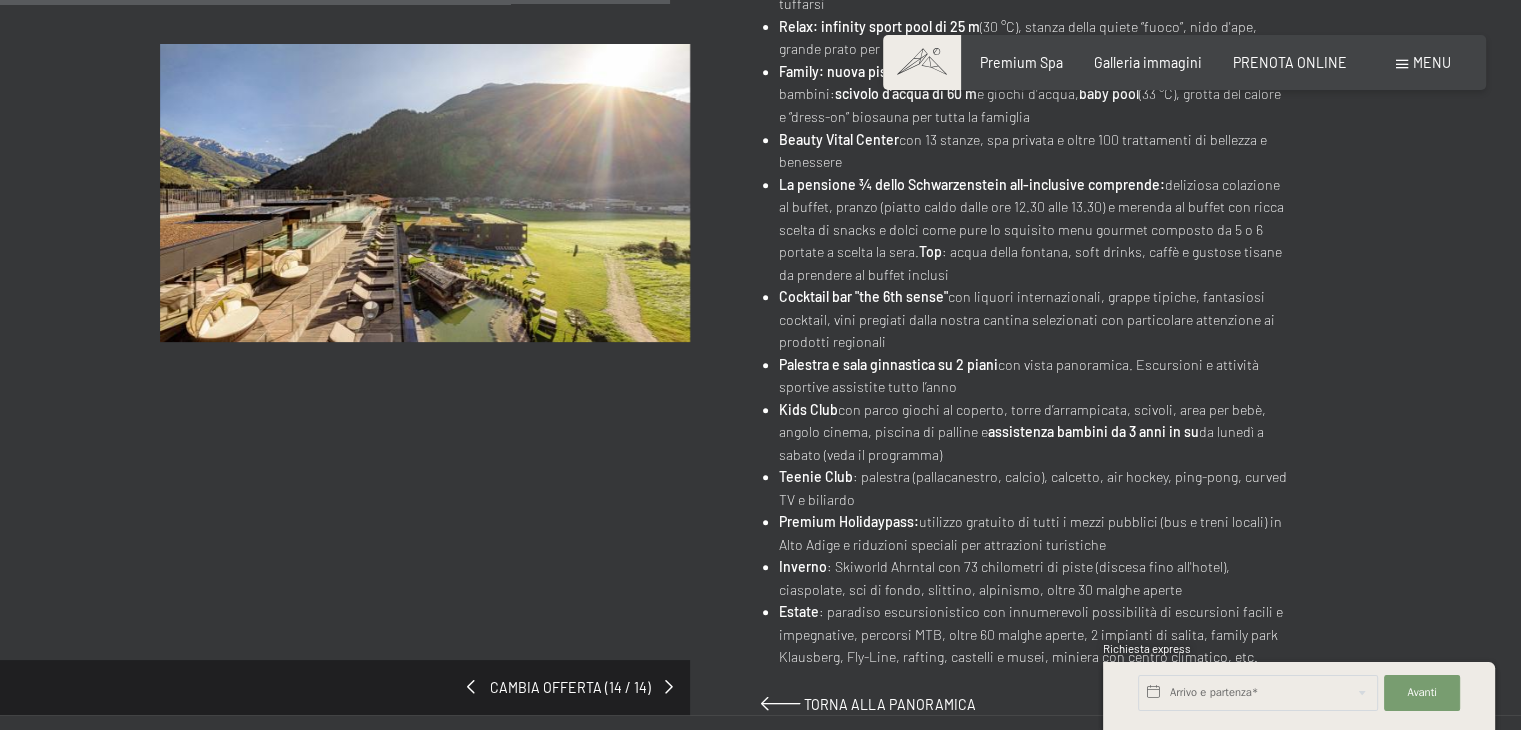 click on "cambia offerta (14 / 14)" at bounding box center (345, 687) 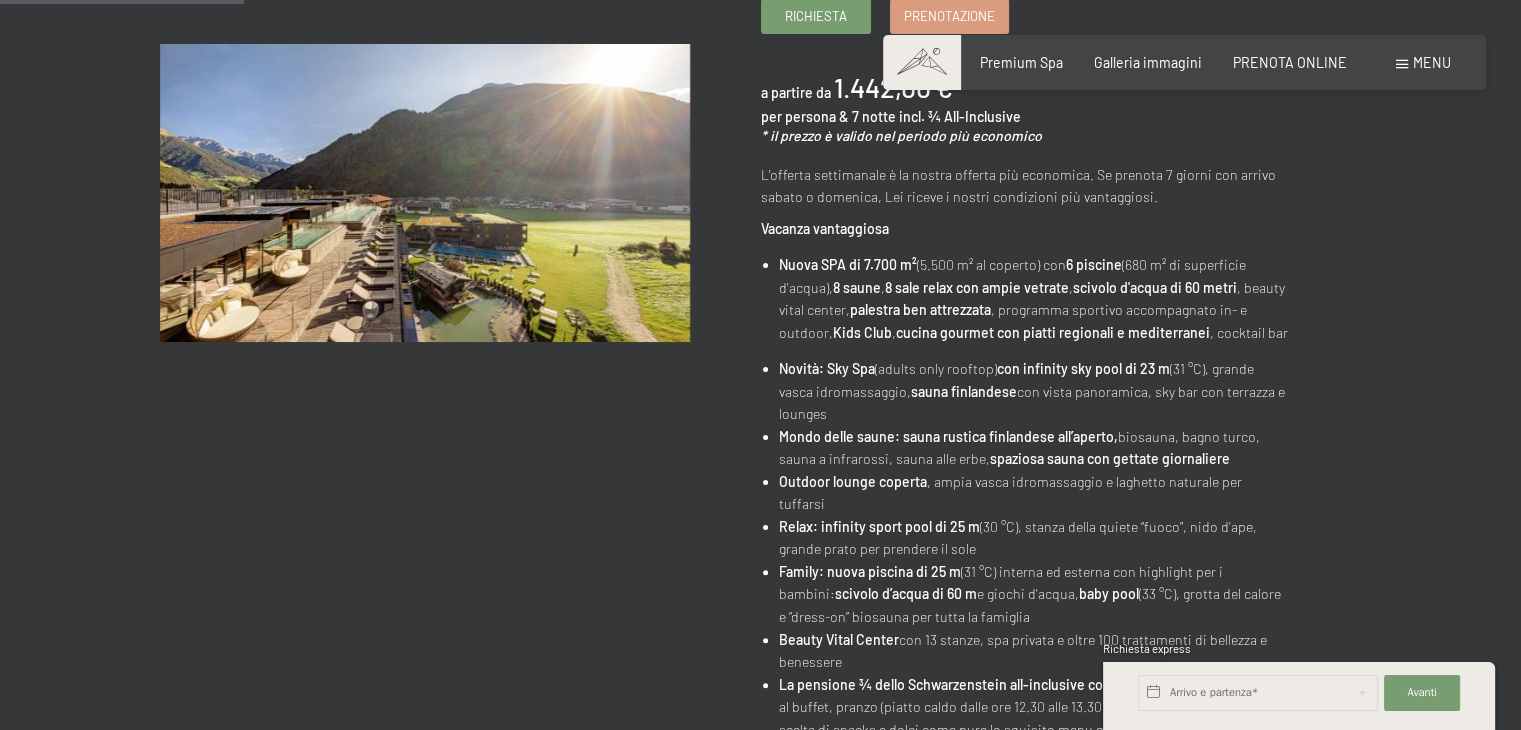 scroll, scrollTop: 0, scrollLeft: 0, axis: both 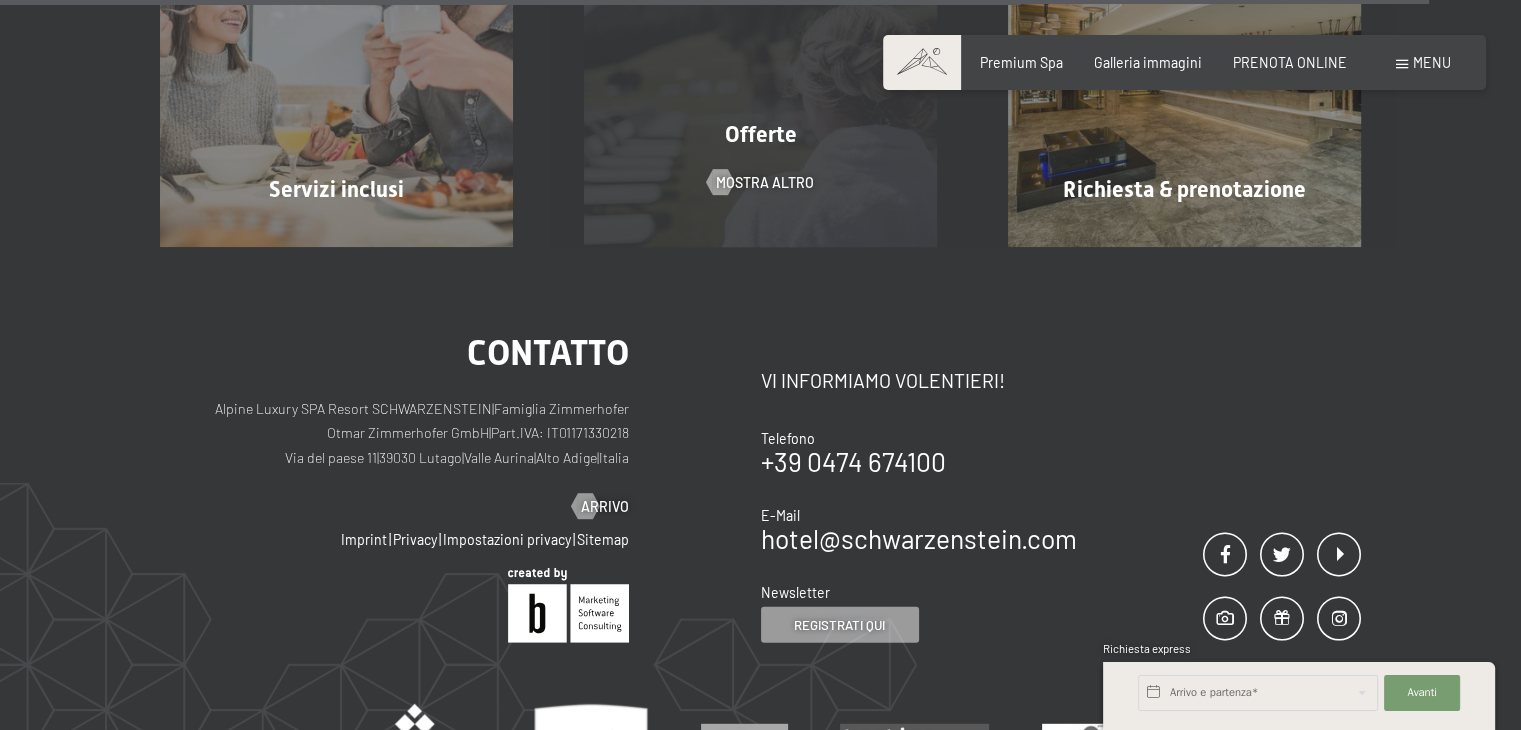 click on "Offerte" at bounding box center [761, 134] 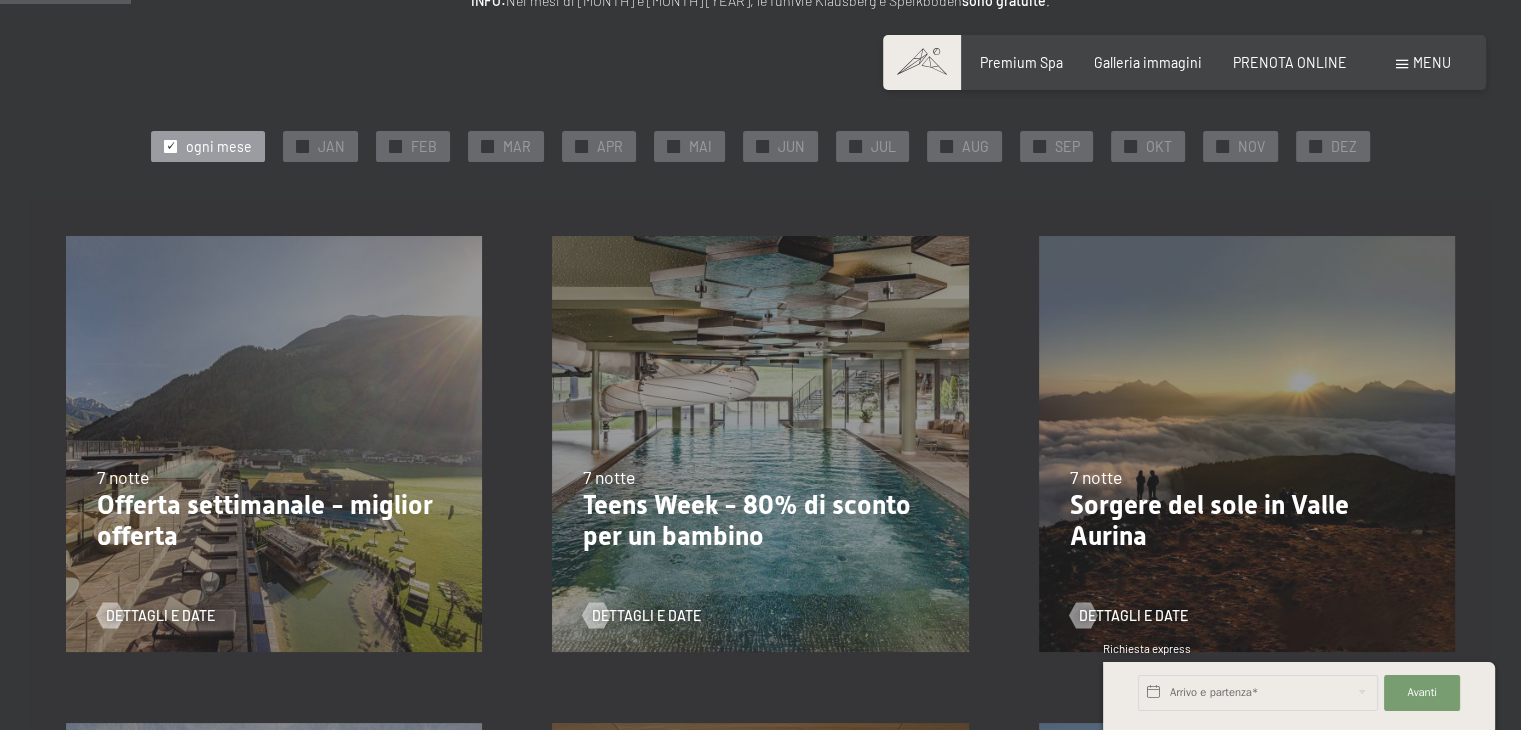 scroll, scrollTop: 300, scrollLeft: 0, axis: vertical 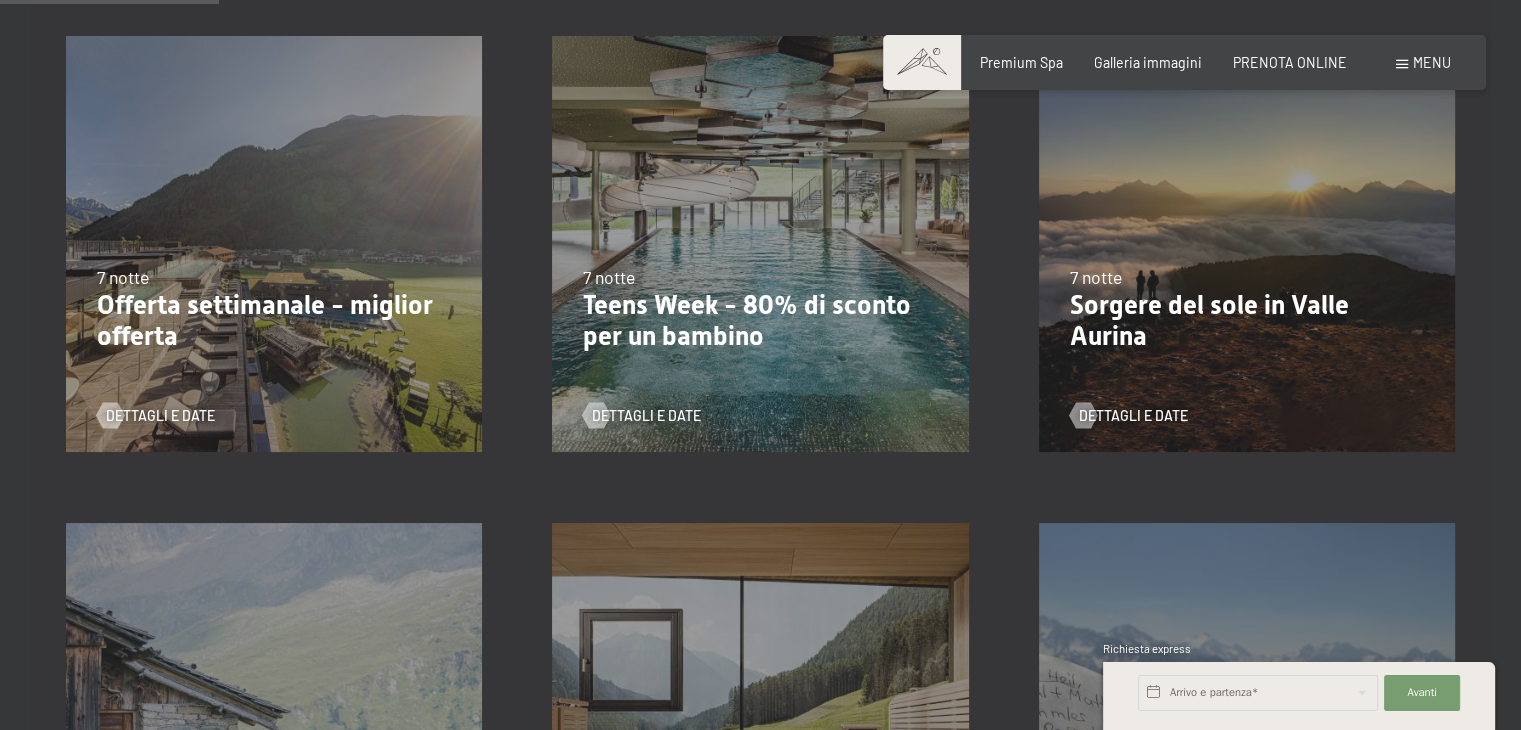 click on "Offerta settimanale - miglior offerta" at bounding box center [274, 321] 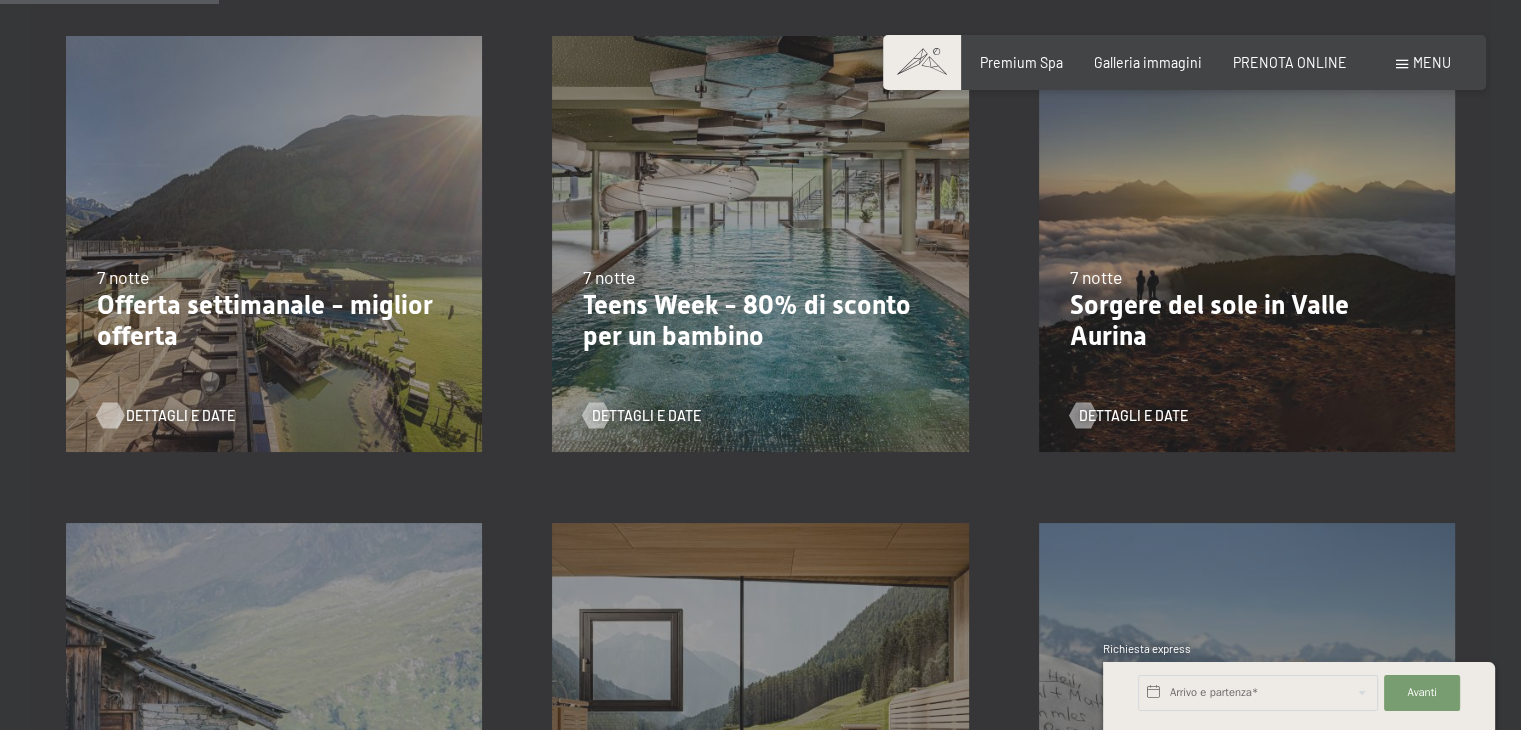click on "Dettagli e Date" at bounding box center (180, 416) 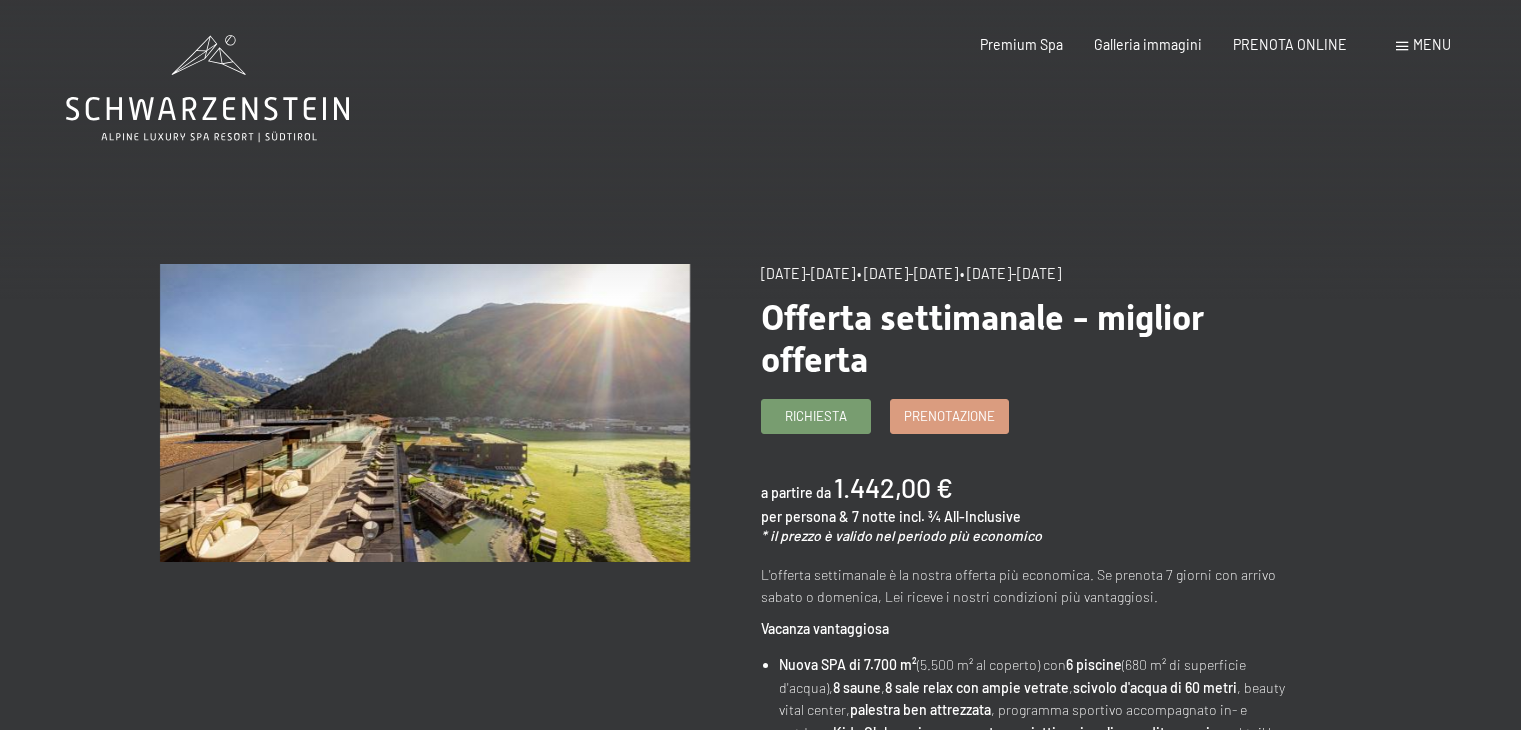 scroll, scrollTop: 0, scrollLeft: 0, axis: both 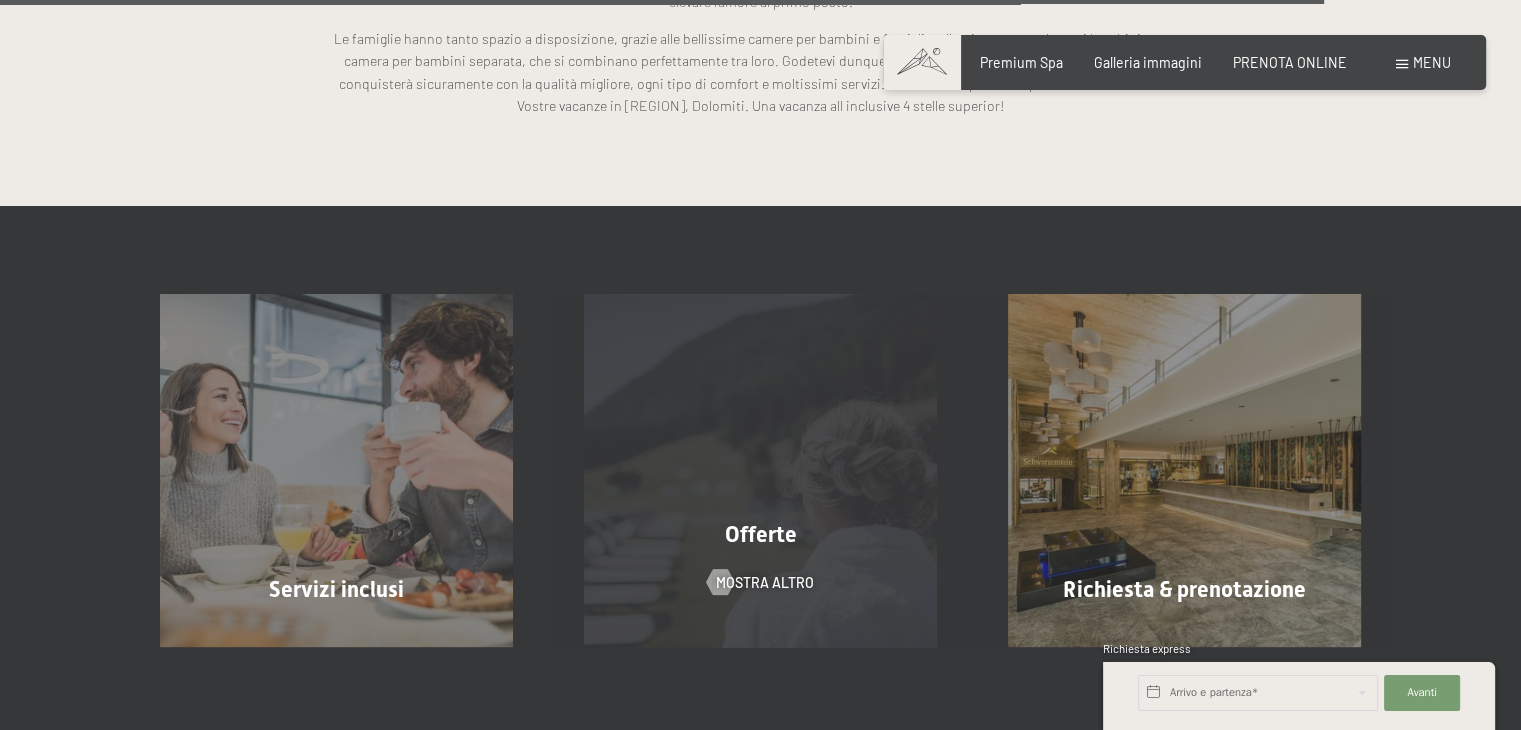 click on "Offerte" at bounding box center [761, 534] 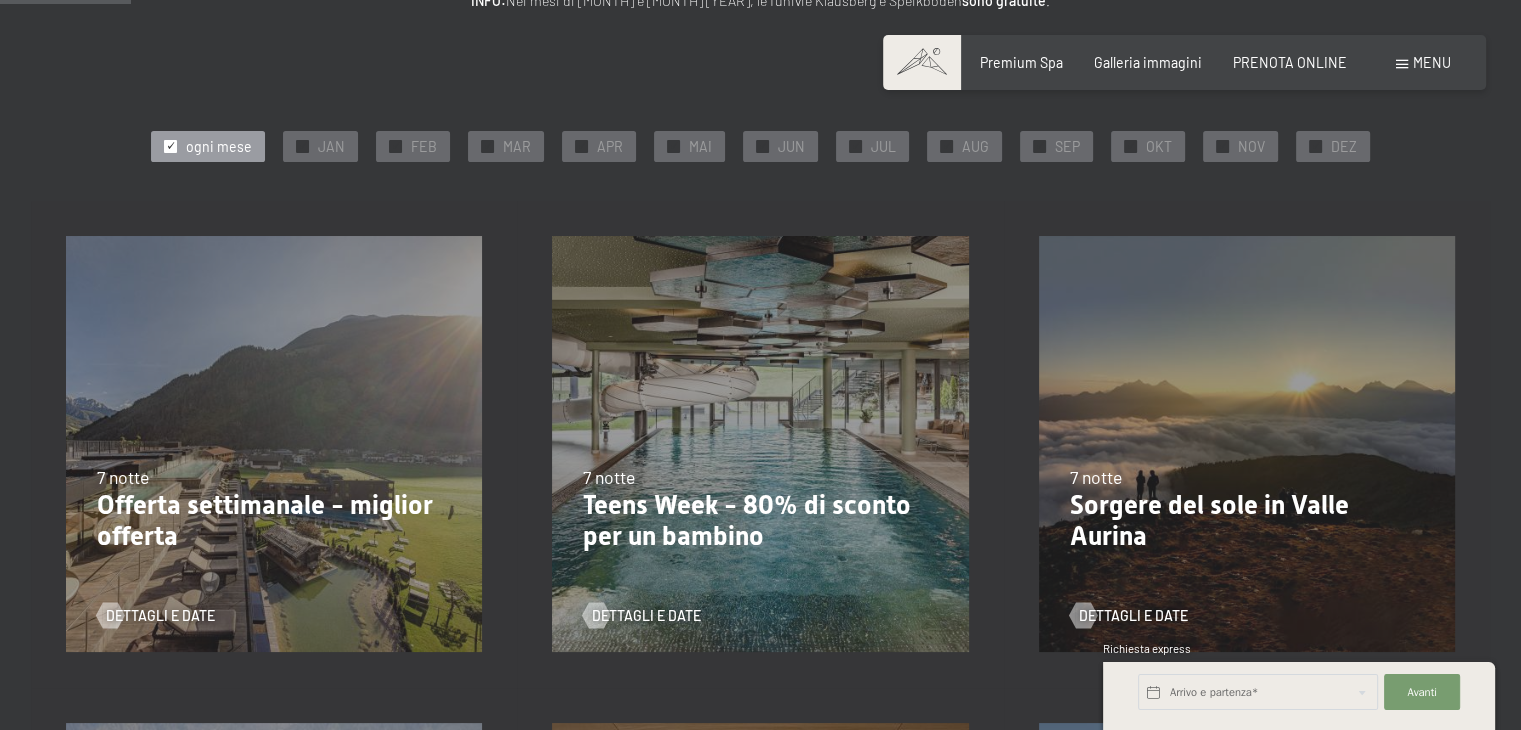 scroll, scrollTop: 300, scrollLeft: 0, axis: vertical 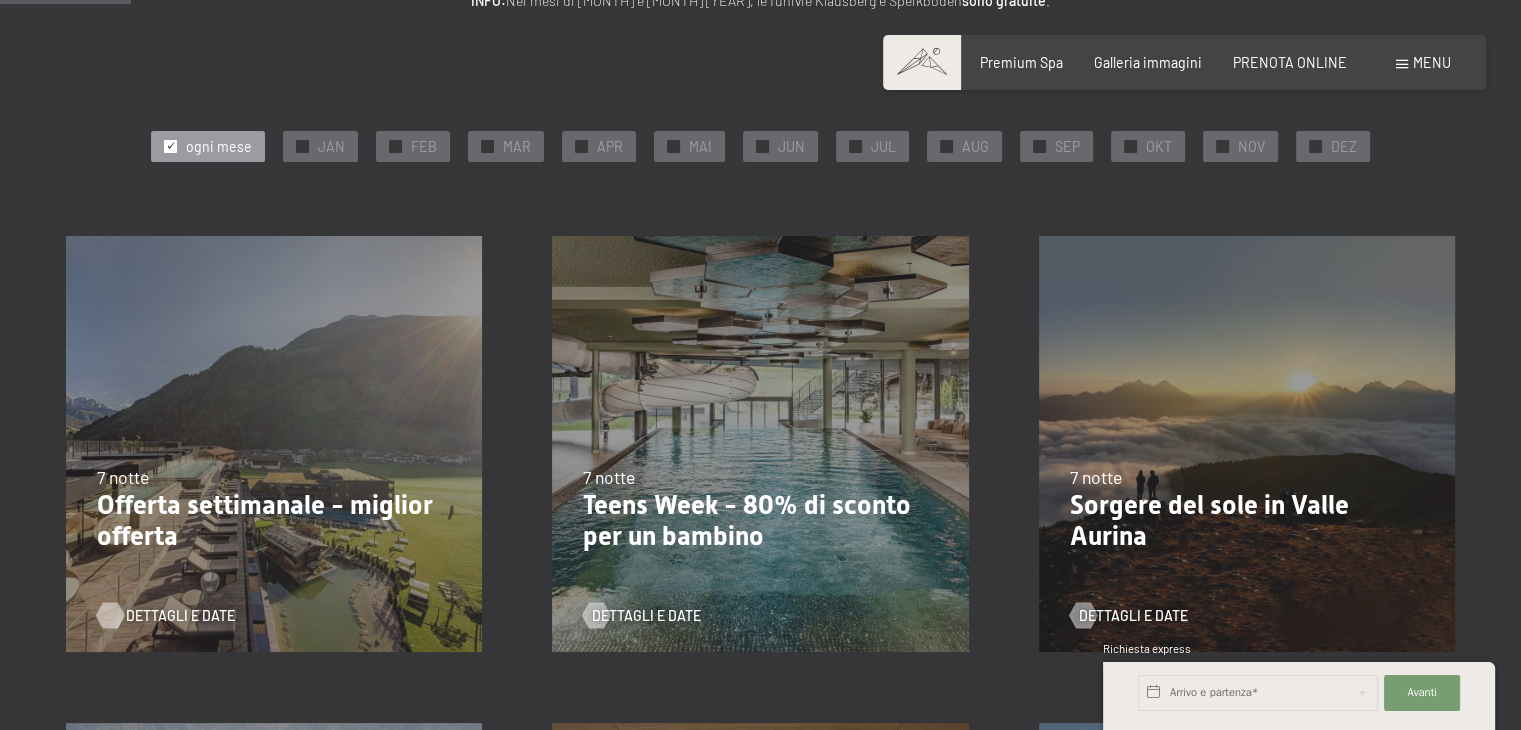 click on "Dettagli e Date" at bounding box center (180, 616) 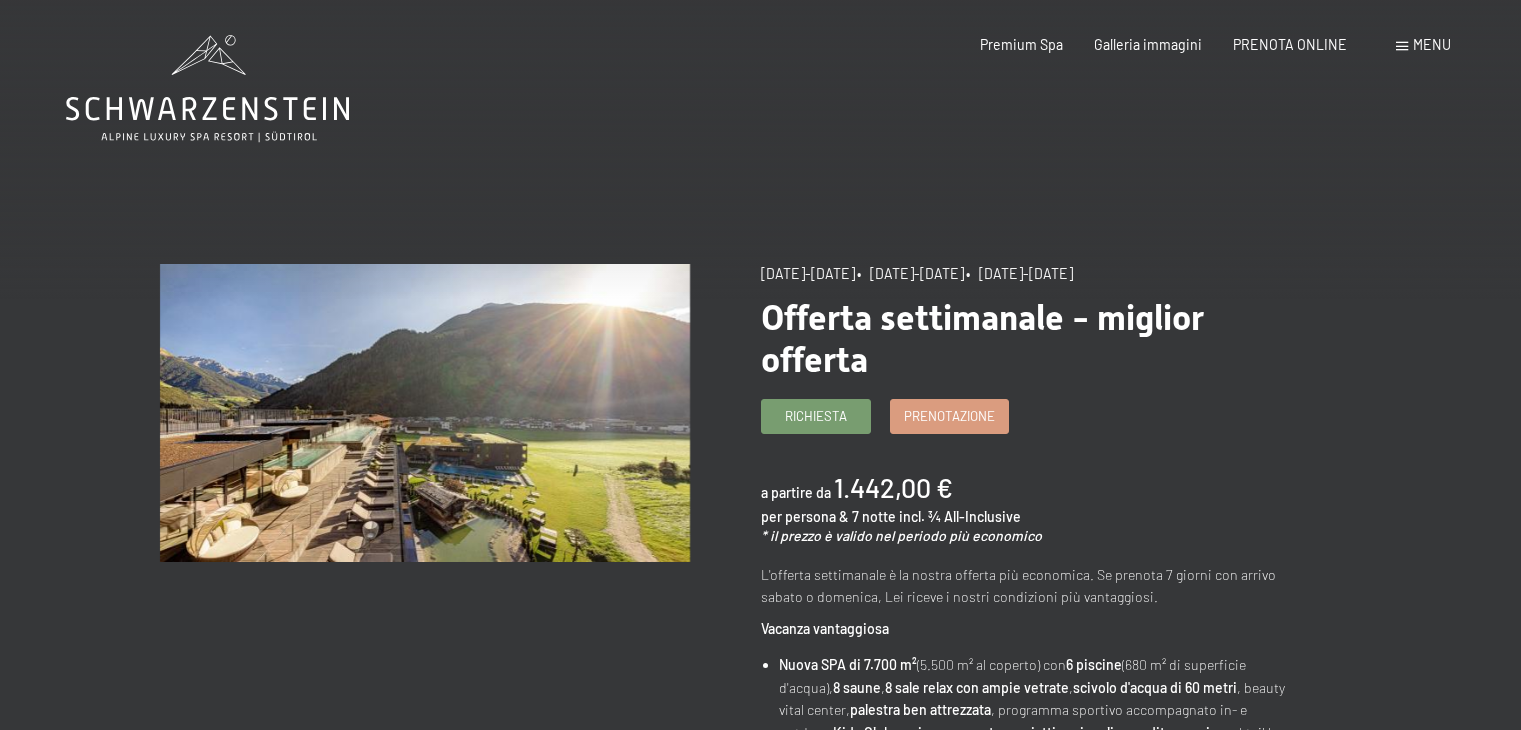 scroll, scrollTop: 0, scrollLeft: 0, axis: both 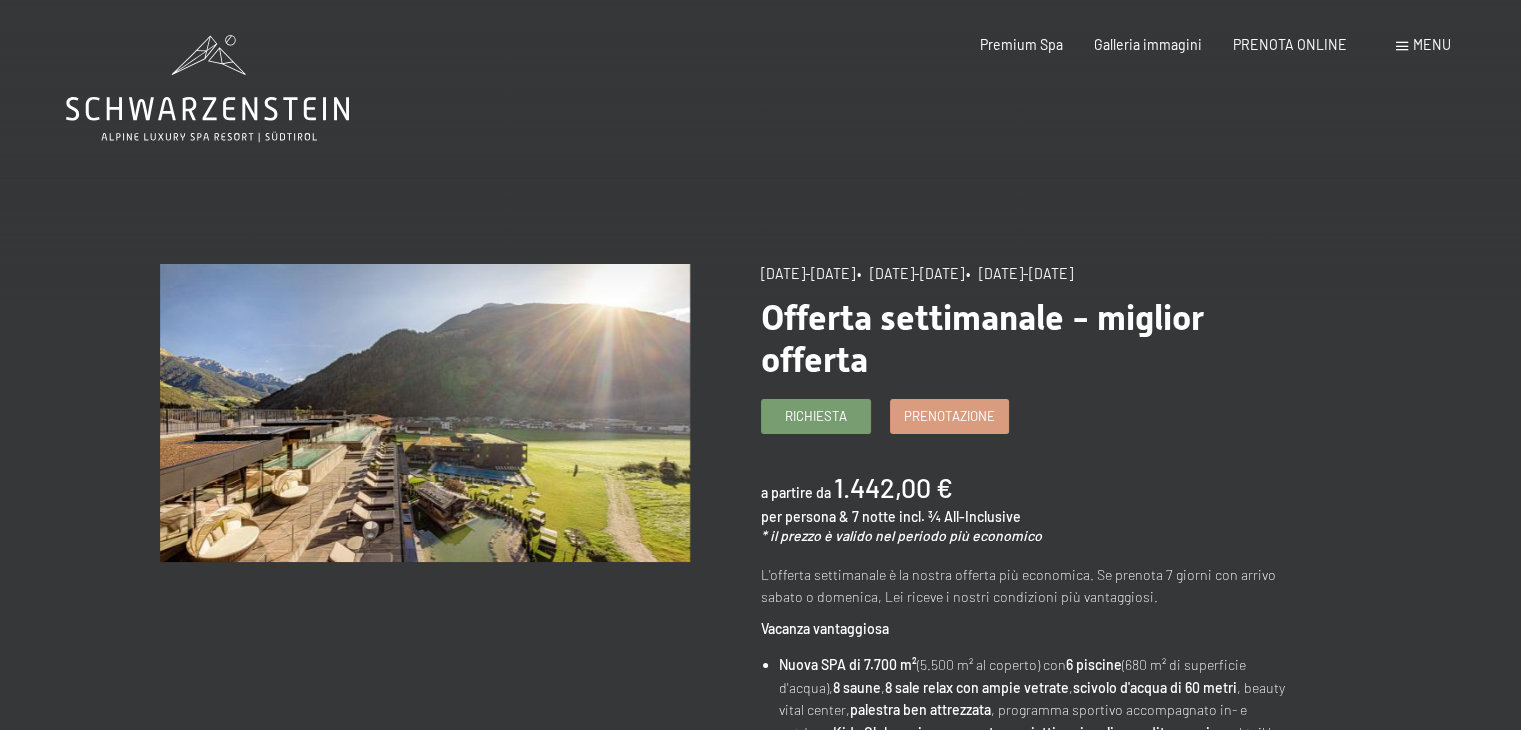 click on "[DATE]-[DATE]    &nbsp; &nbsp; [DATE]-[DATE]    &nbsp; &nbsp; [DATE]-[DATE]          Offerta settimanale - miglior offerta             Richiesta           Prenotazione             a partire da    1.442,00 €        per persona &   7 notte   incl. ¾ All-Inclusive       * il prezzo è valido nel periodo più economico         L'offerta settimanale è la nostra offerta più economica. Se prenota 7 giorni con arrivo sabato o domenica, Lei riceve i nostri condizioni più vantaggiosi.         Vacanza vantaggiosa   Nuova SPA di 7.700 m²  (5.500 m² al coperto) con  6 piscine  (680  m² di superficie d'acqua),  8 saune ,  8 sale relax con ampie vetrate ,  scivolo d'acqua di 60 metri ,  beauty vital center,   palestra ben attrezzata ,  programma sportivo accompagnato in- e outdoor,   Kids Club ,  cucina gourmet con piatti regionali e mediterranei  , cocktail bar     Novità: Sky Spa  (adults only rooftop)  con infinity sky pool di 23 m  (31 °C), grande vasca idromassaggio,         coperta" at bounding box center (1061, 939) 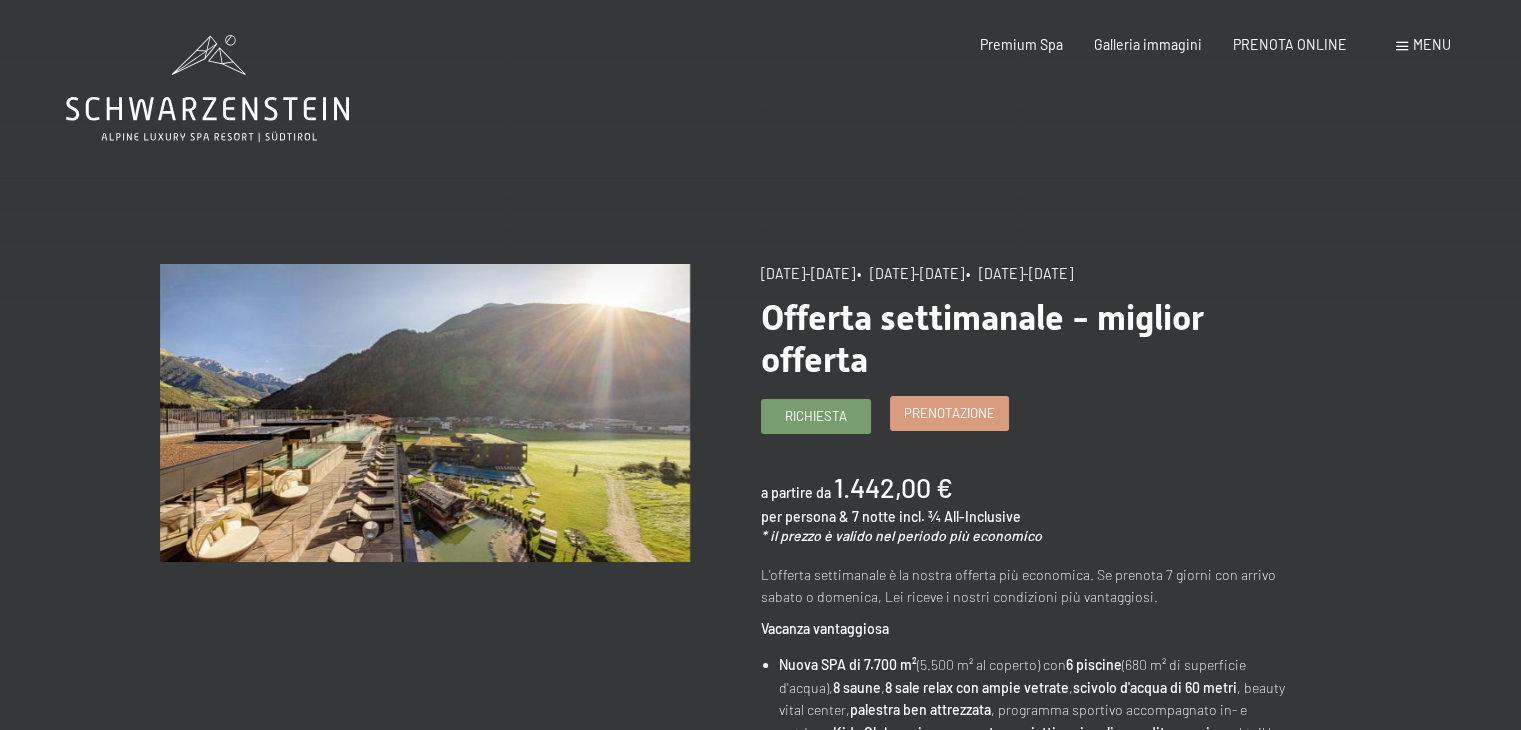 click on "Prenotazione" at bounding box center (949, 413) 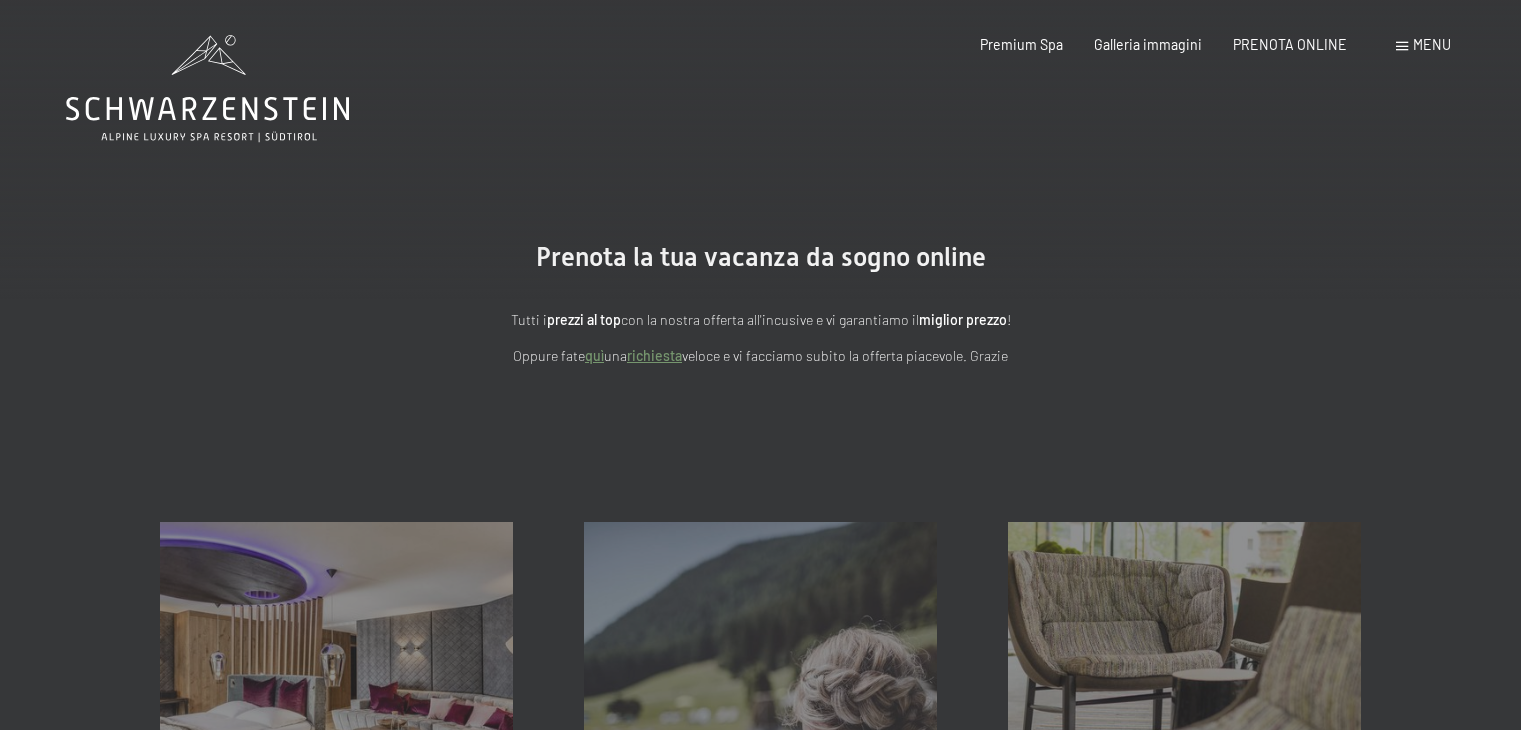 scroll, scrollTop: 0, scrollLeft: 0, axis: both 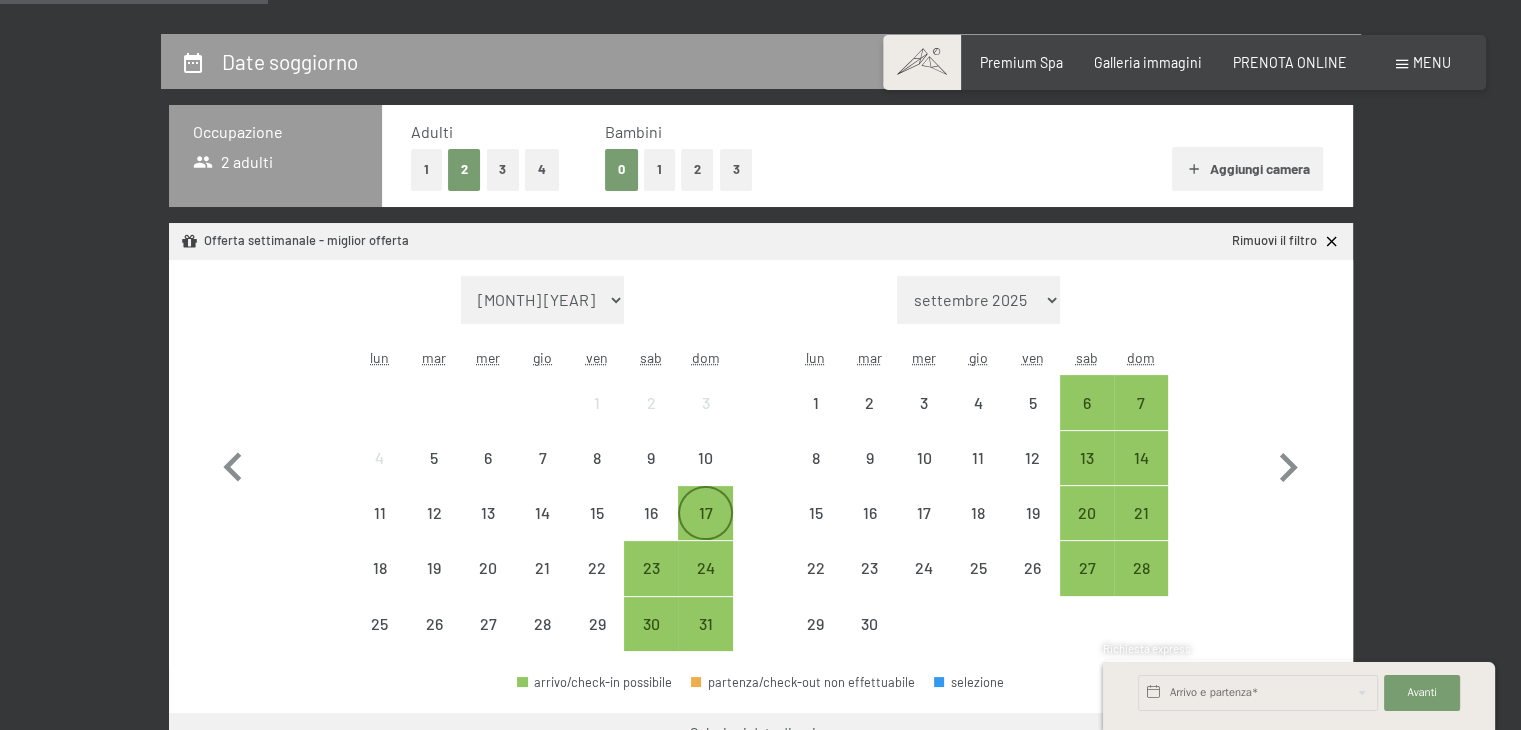 click on "17" at bounding box center [705, 530] 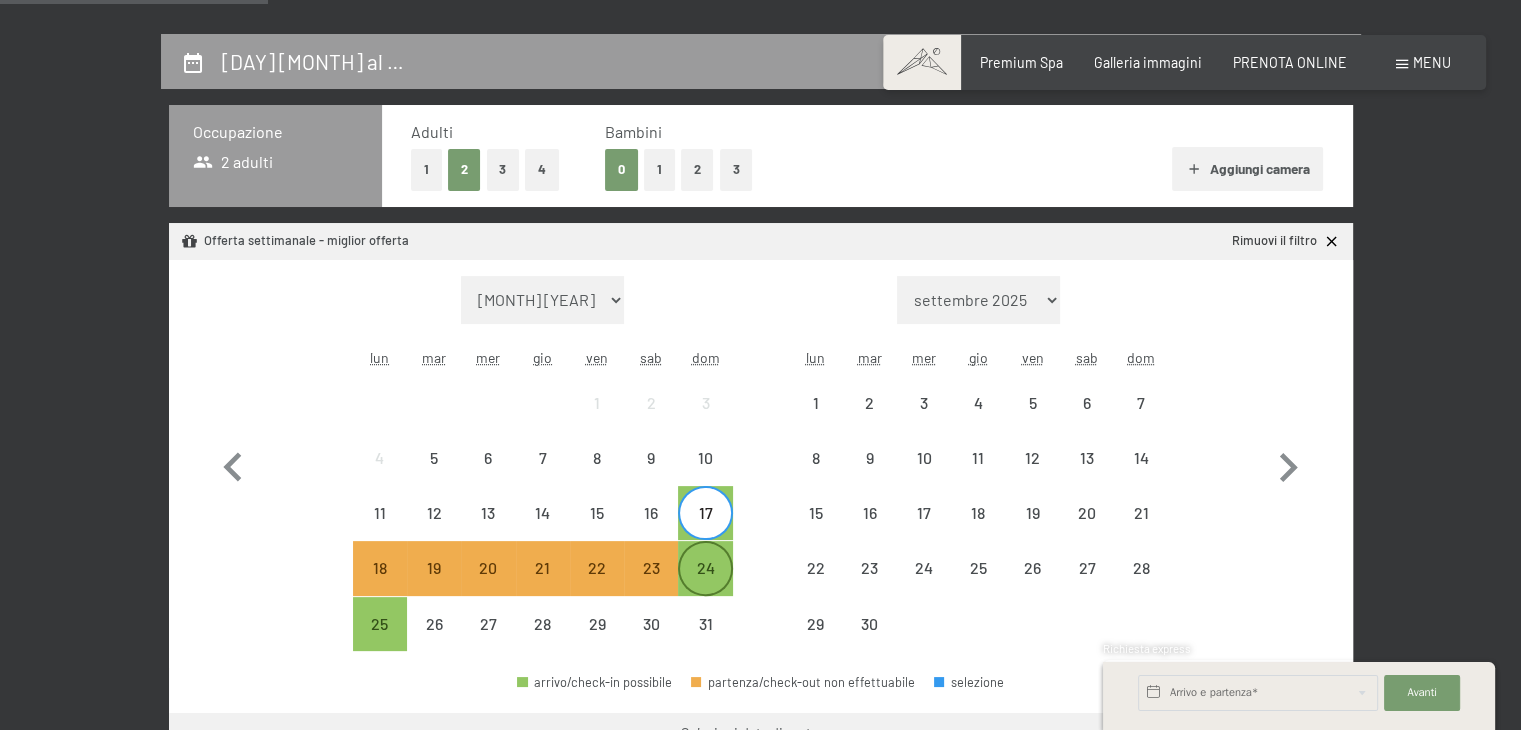 click on "24" at bounding box center [705, 585] 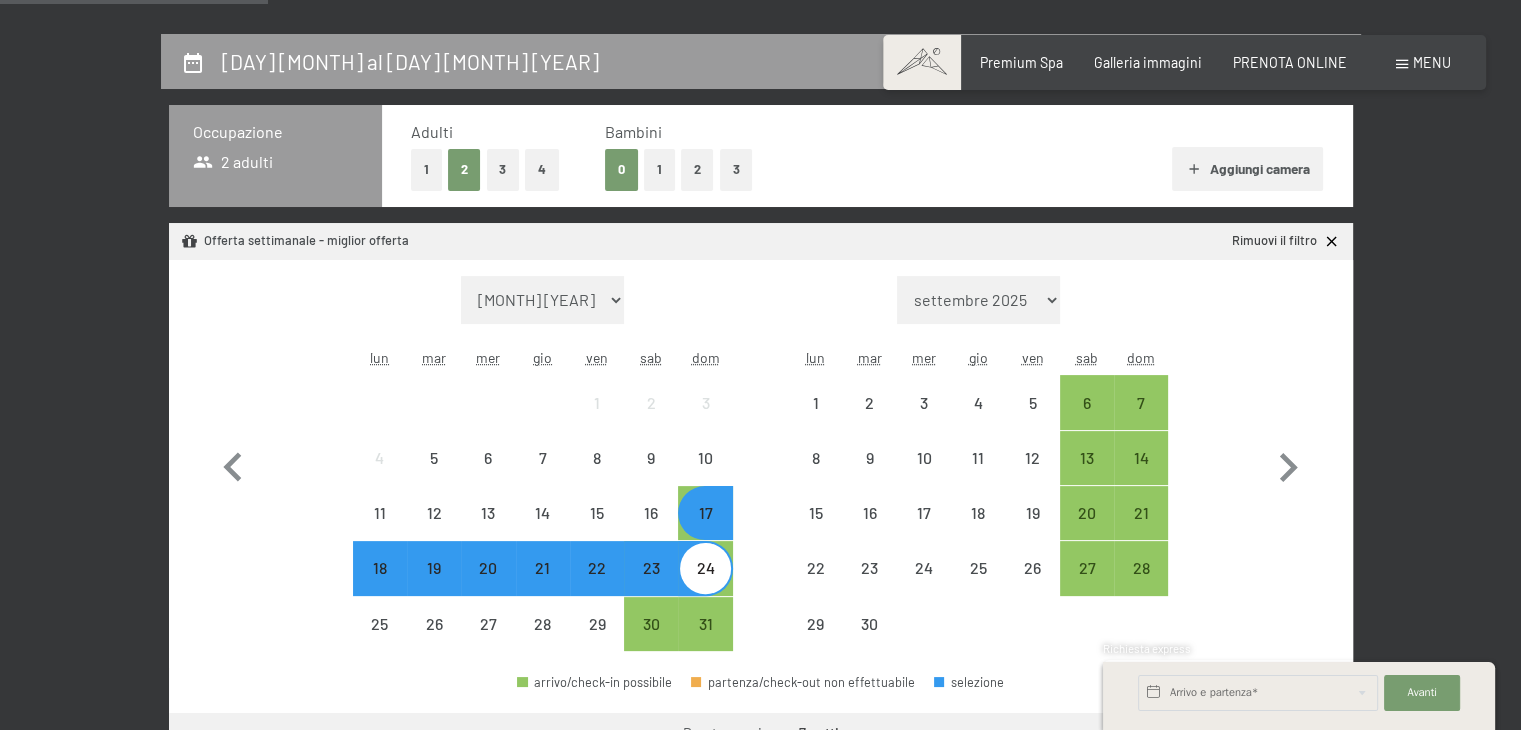 click on "3" at bounding box center [503, 169] 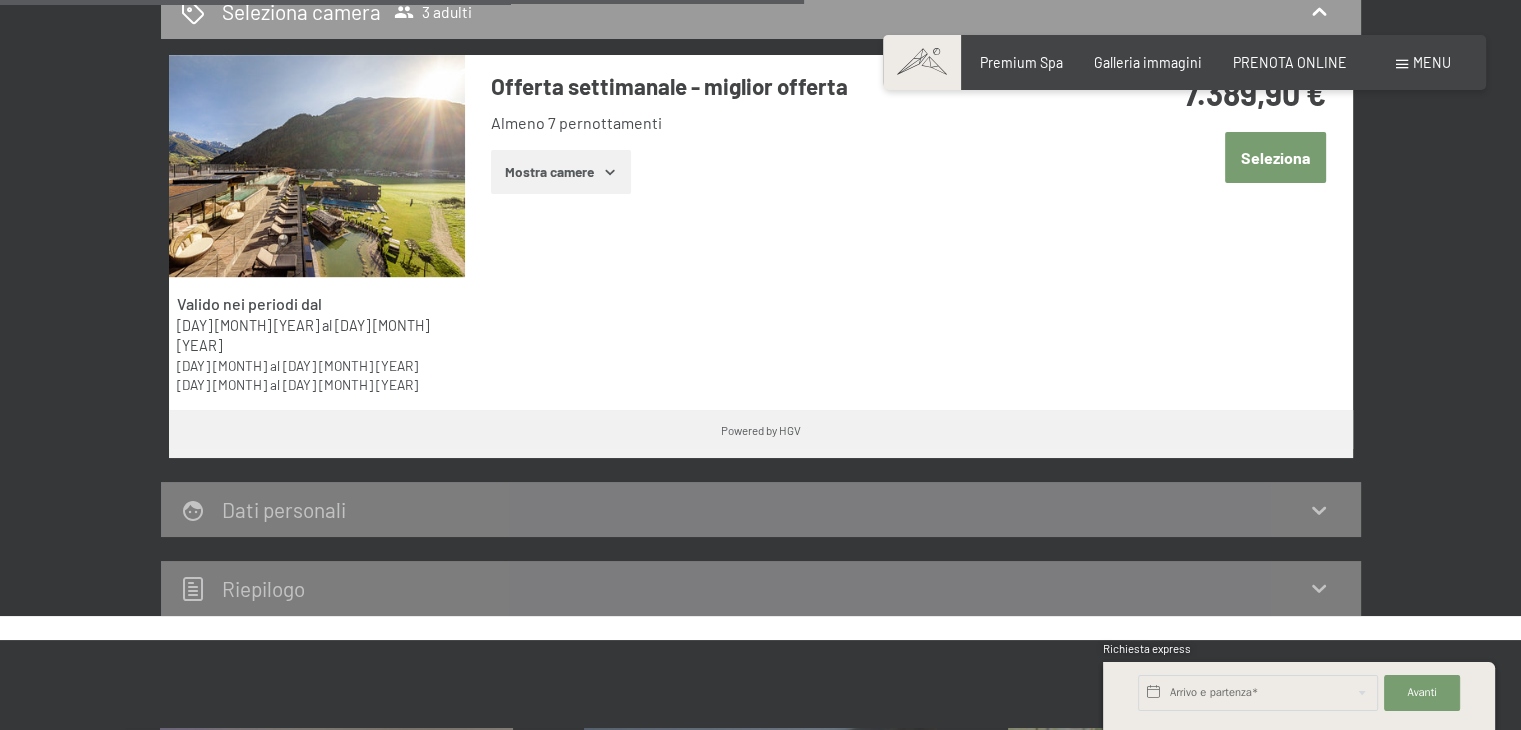 scroll, scrollTop: 1000, scrollLeft: 0, axis: vertical 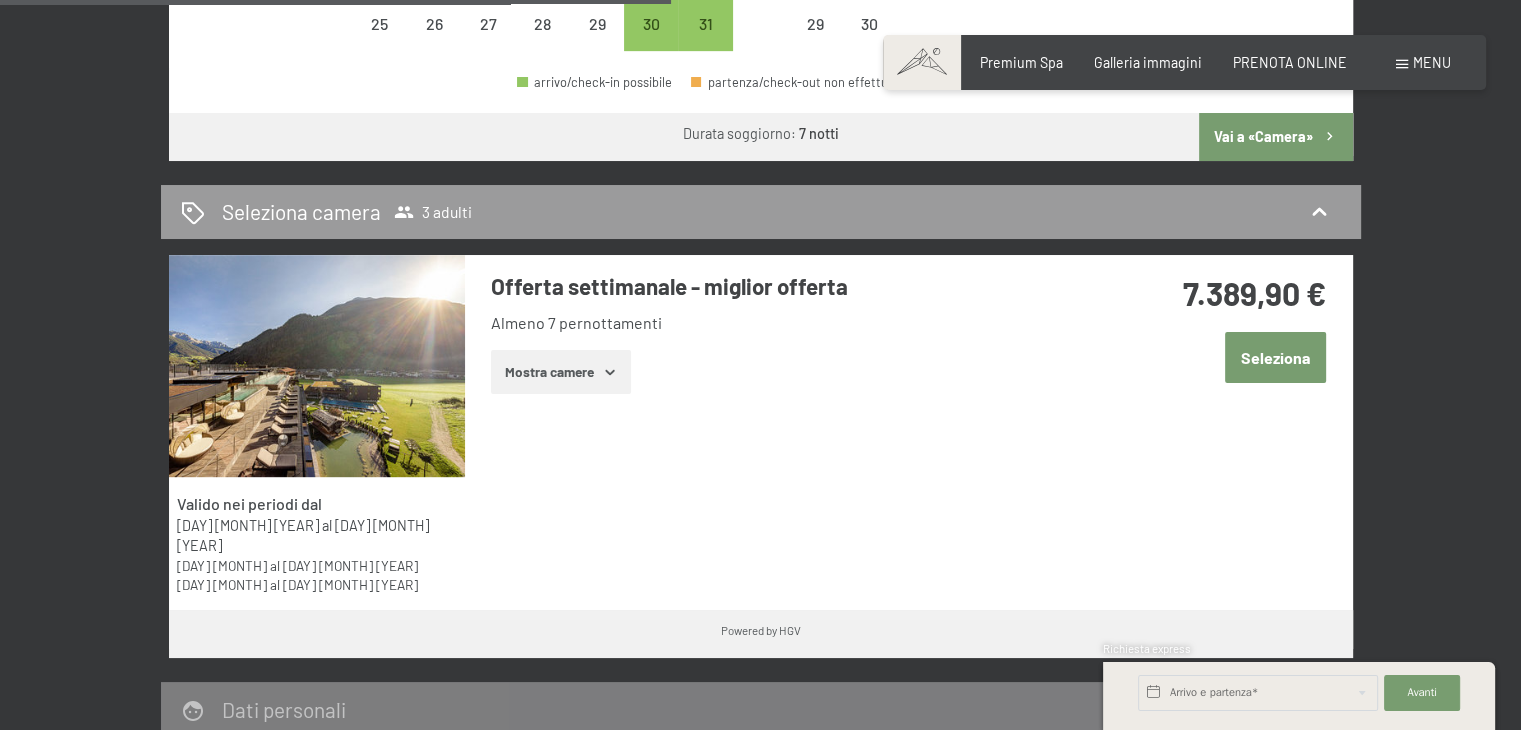 click on "Mostra camere" at bounding box center (561, 372) 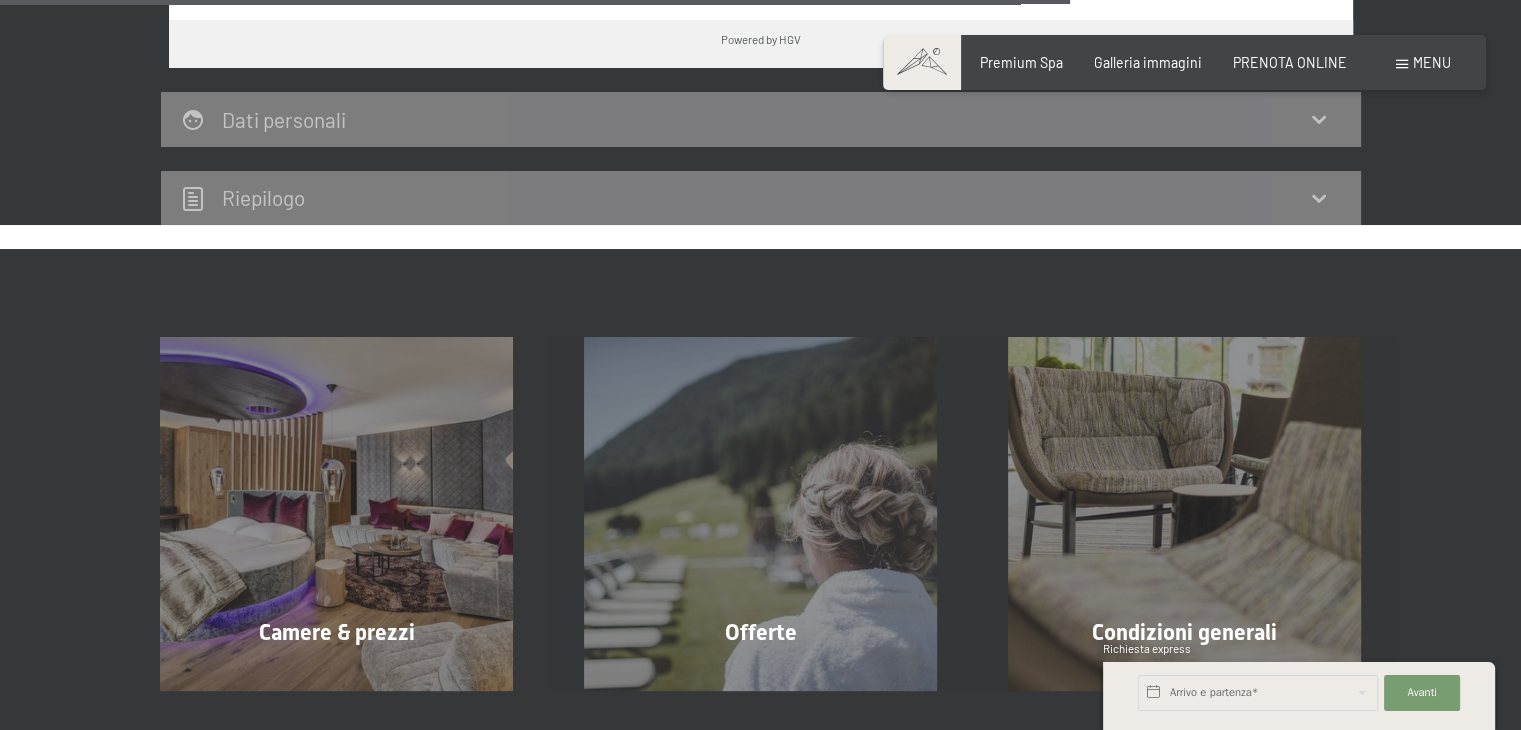 scroll, scrollTop: 2200, scrollLeft: 0, axis: vertical 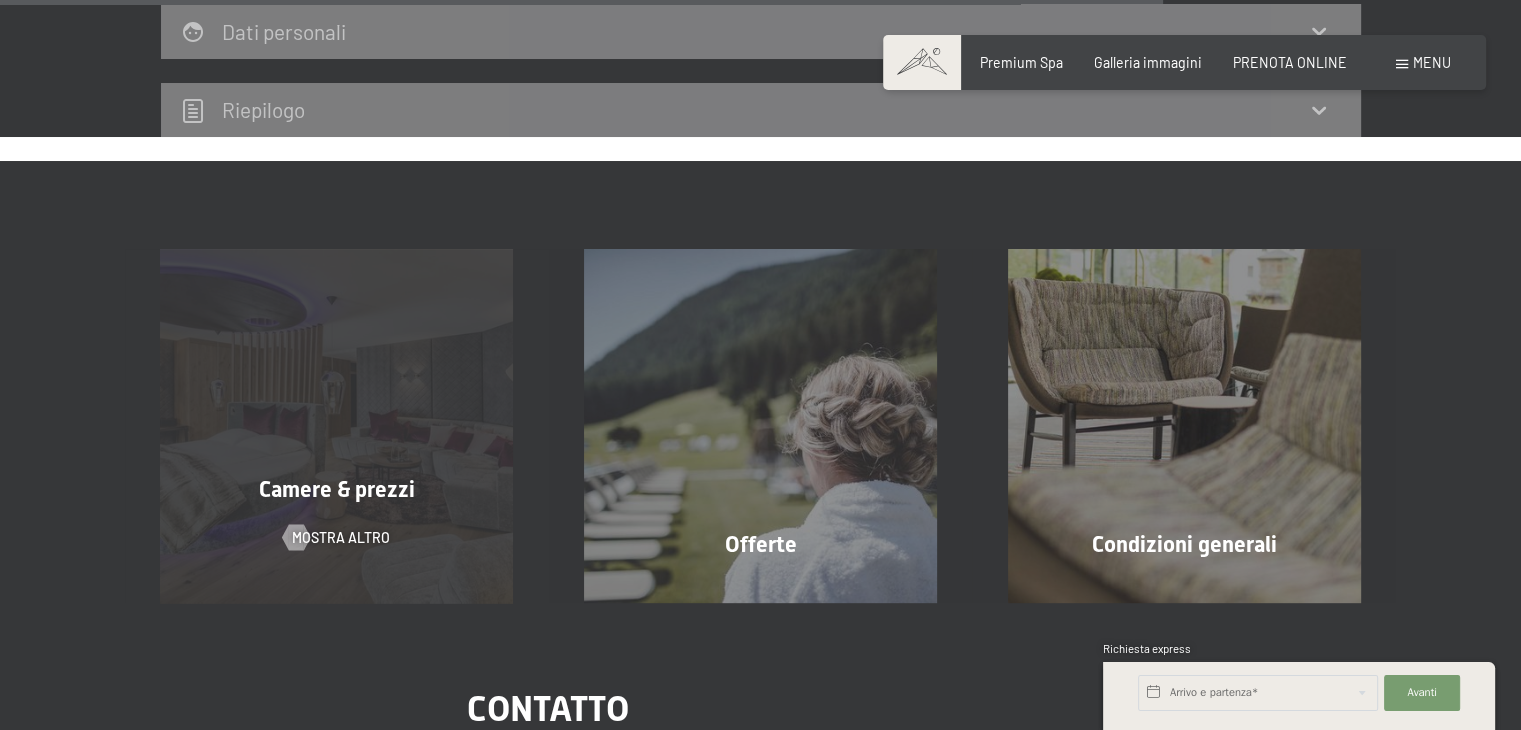 click on "Camere & prezzi" at bounding box center [337, 489] 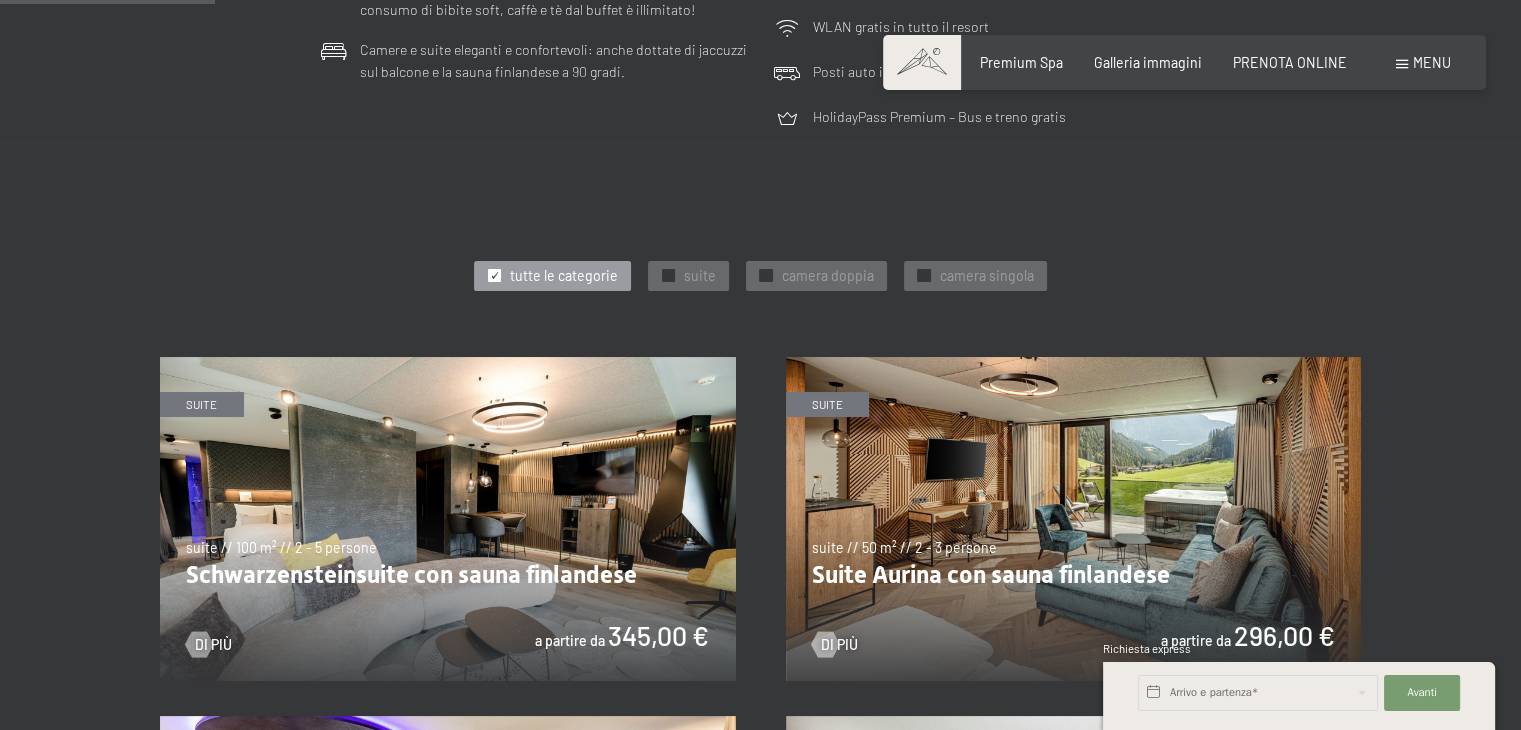 scroll, scrollTop: 800, scrollLeft: 0, axis: vertical 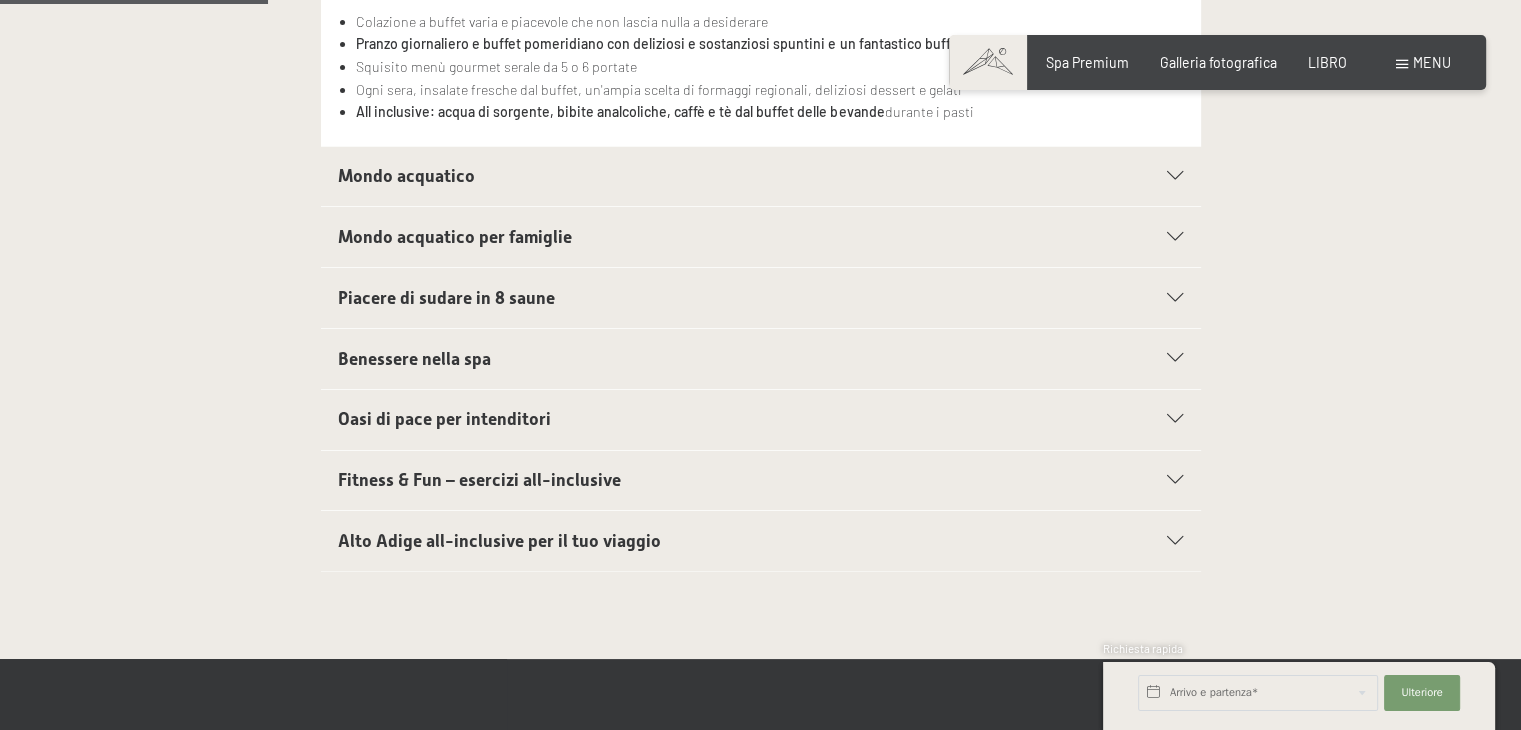 click at bounding box center (1175, 541) 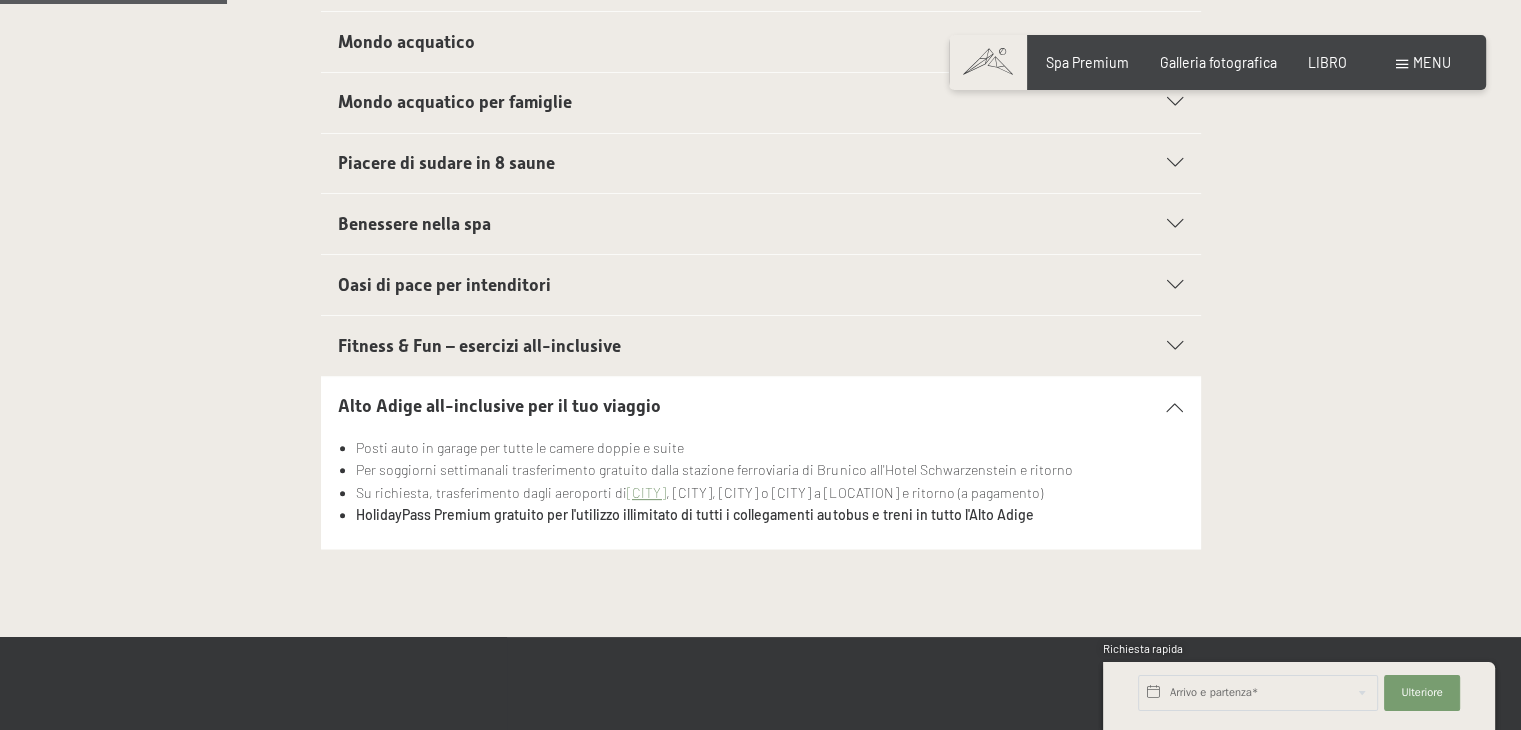 scroll, scrollTop: 400, scrollLeft: 0, axis: vertical 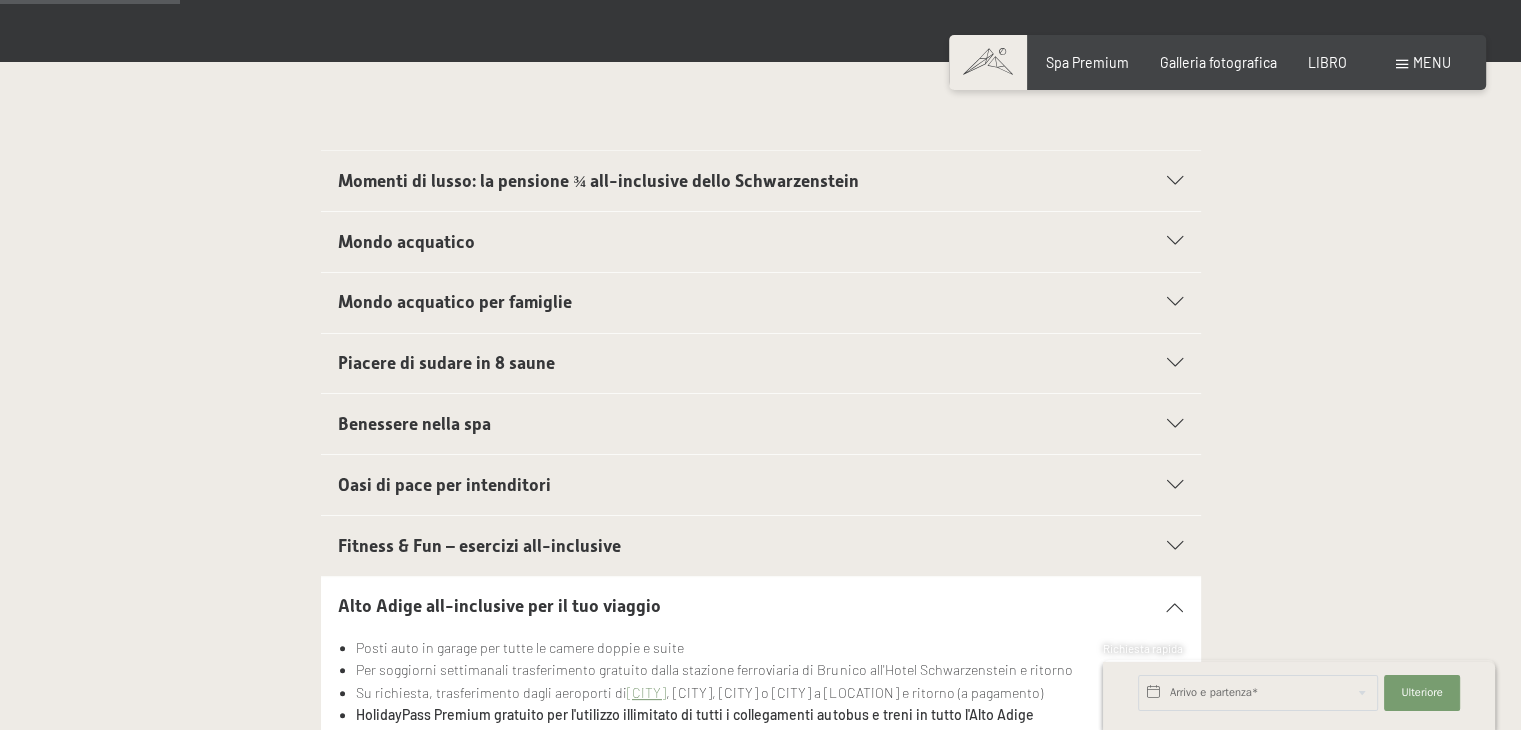click on "Momenti di lusso: la pensione ¾ all-inclusive dello Schwarzenstein" at bounding box center [598, 181] 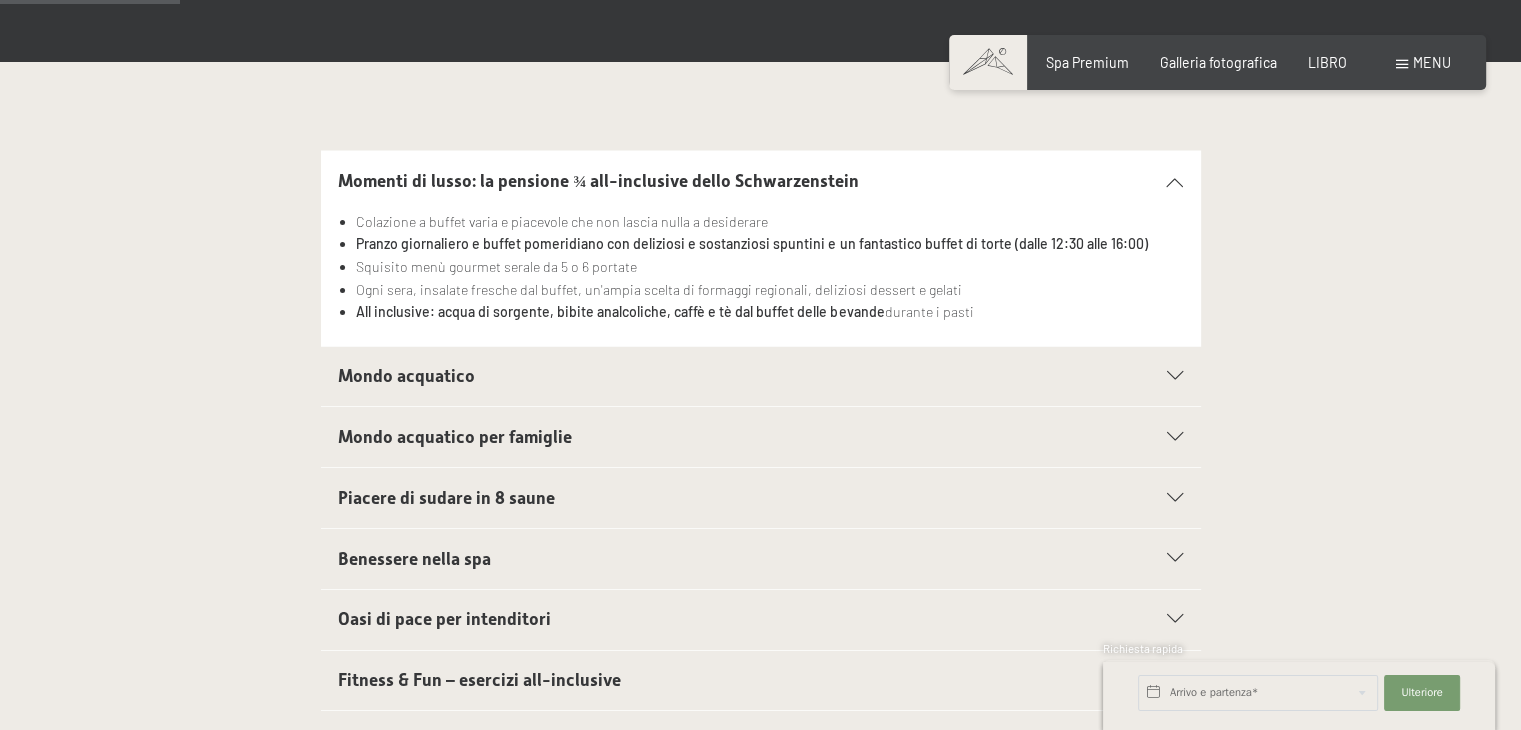 click on "Mondo acquatico" at bounding box center [406, 376] 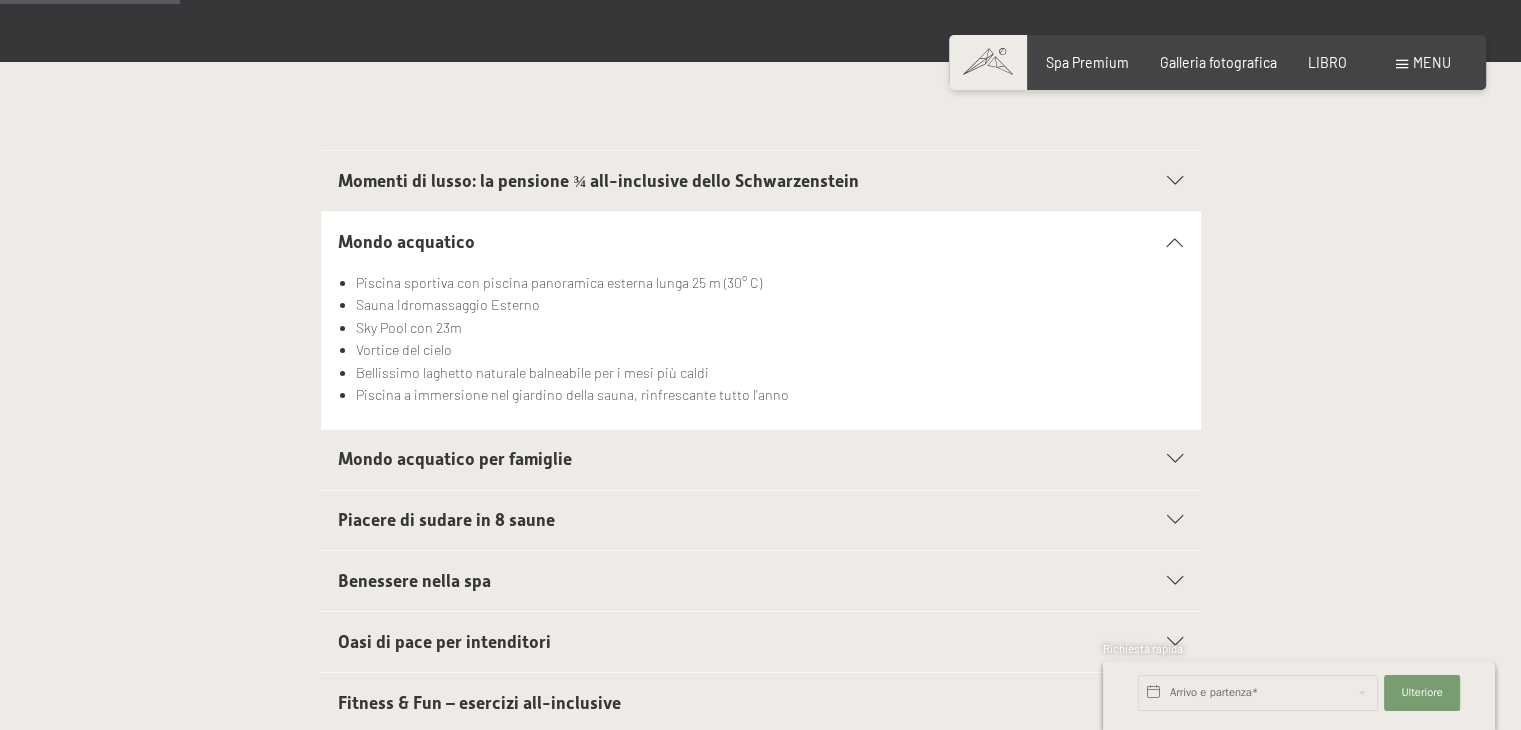 click on "Mondo acquatico per famiglie" at bounding box center [455, 459] 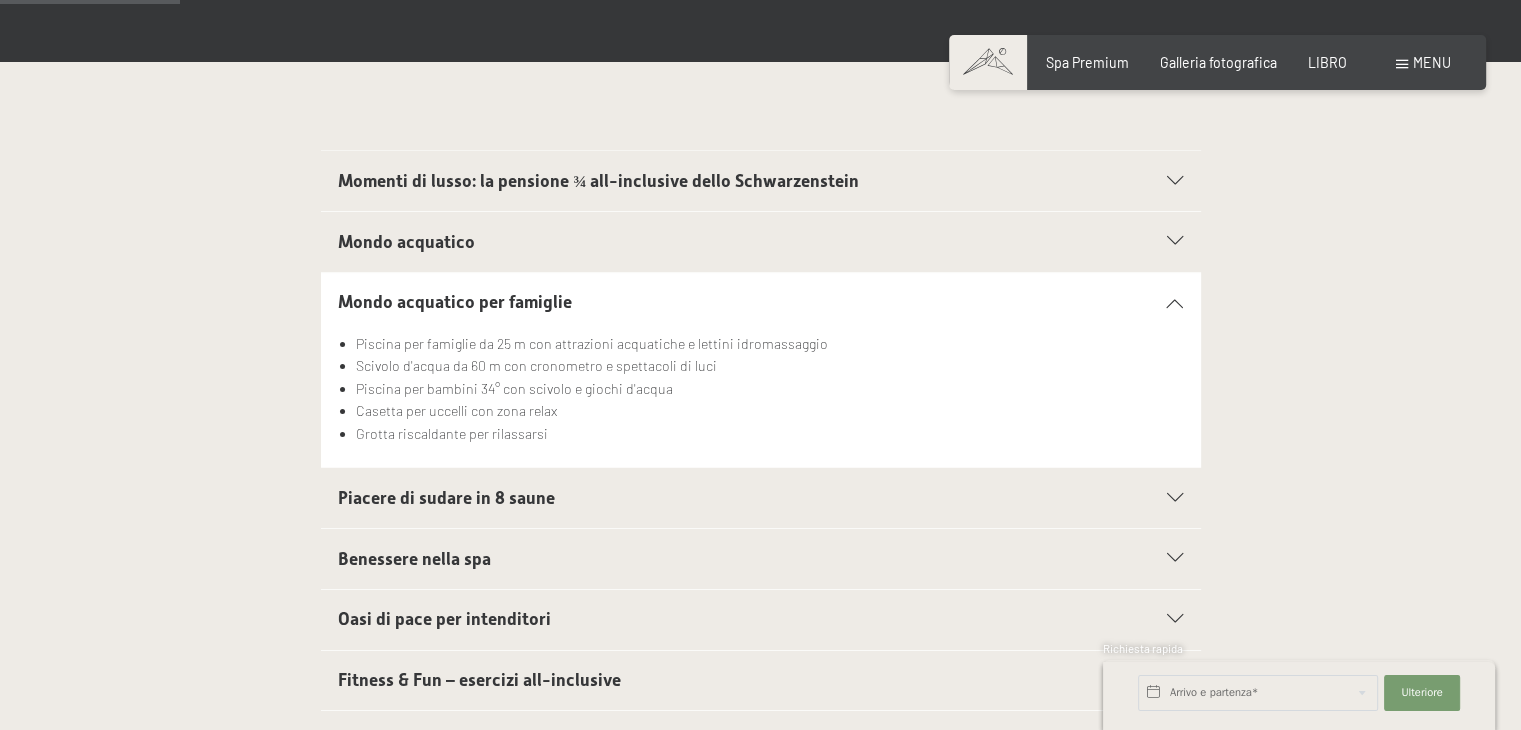 click on "Piacere di sudare in 8 saune" at bounding box center [446, 498] 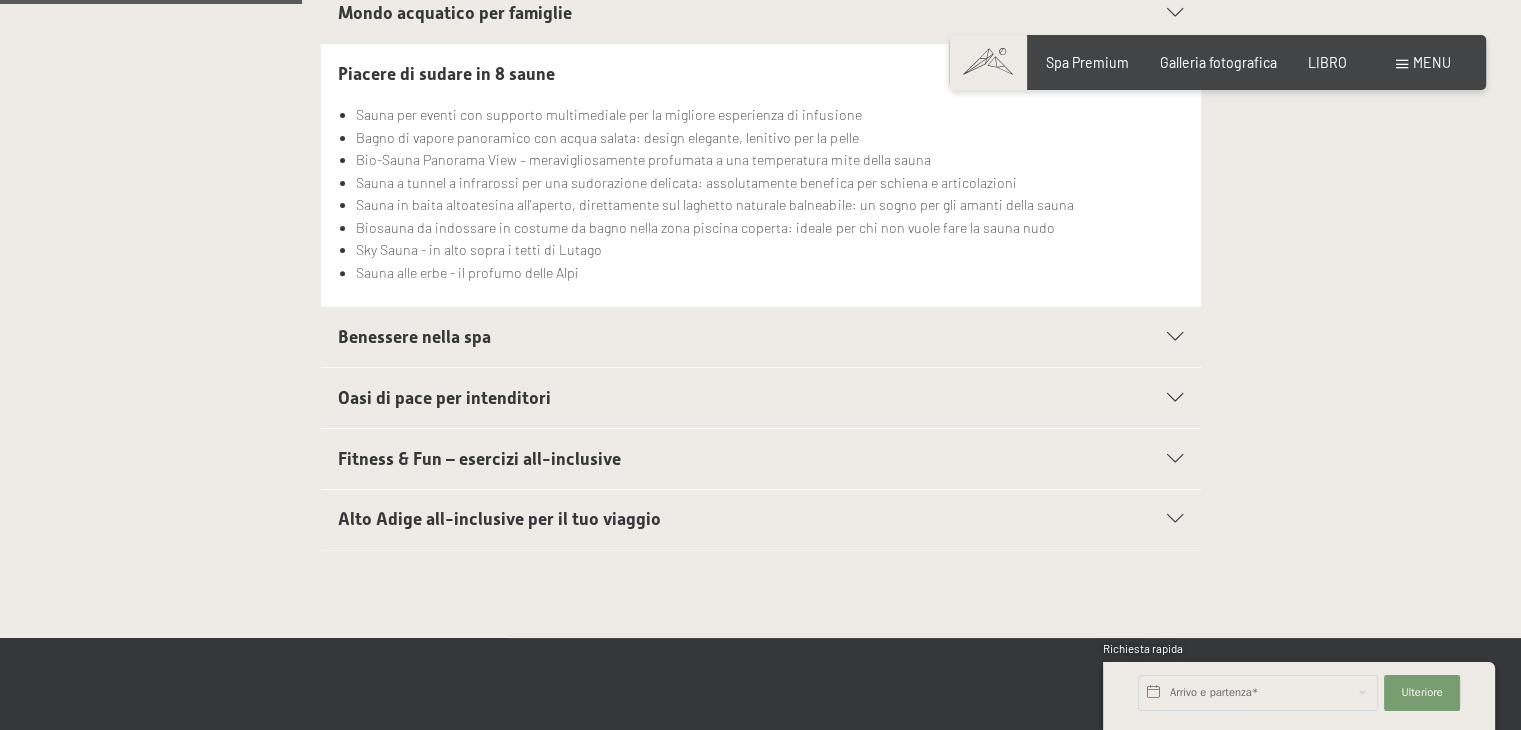 scroll, scrollTop: 700, scrollLeft: 0, axis: vertical 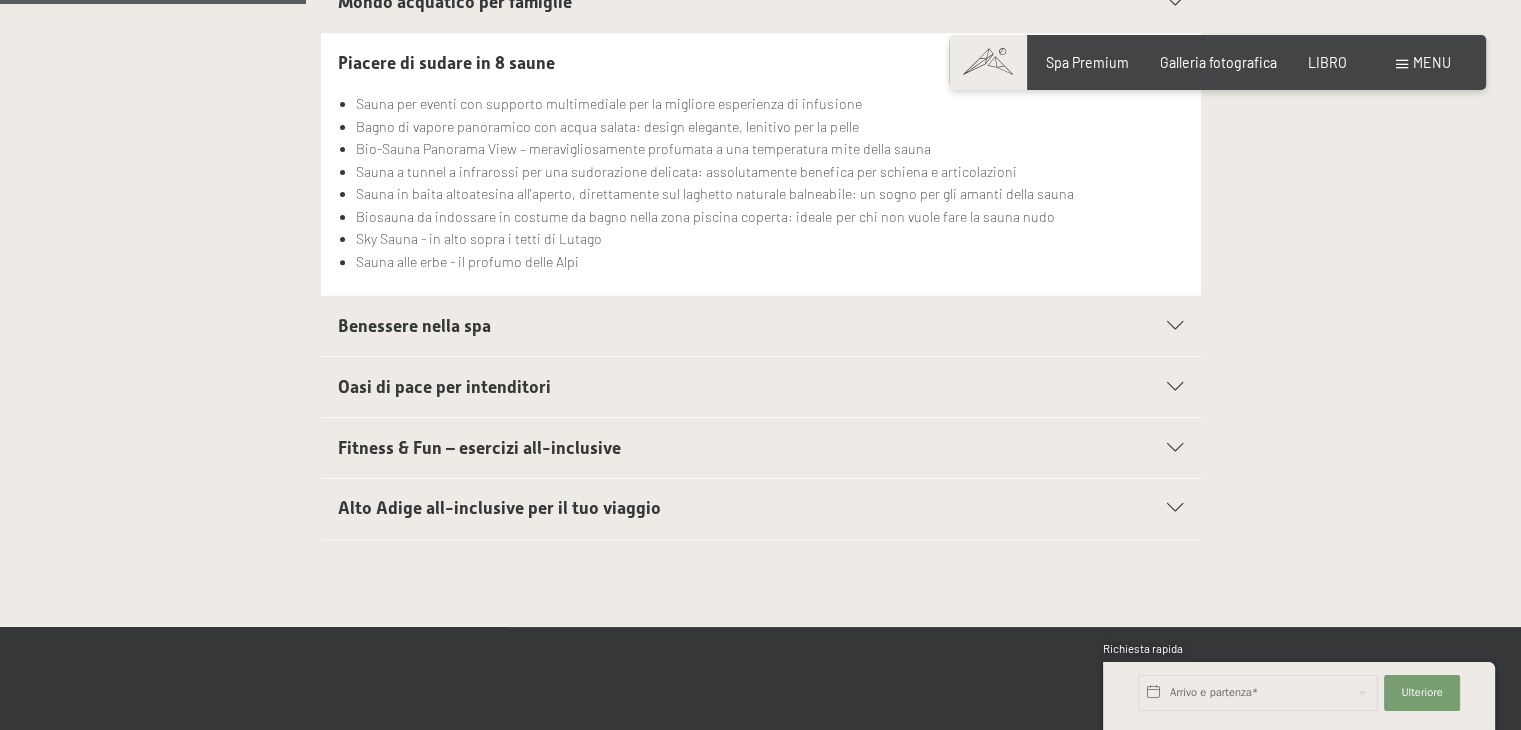 click on "Benessere nella spa" at bounding box center (414, 326) 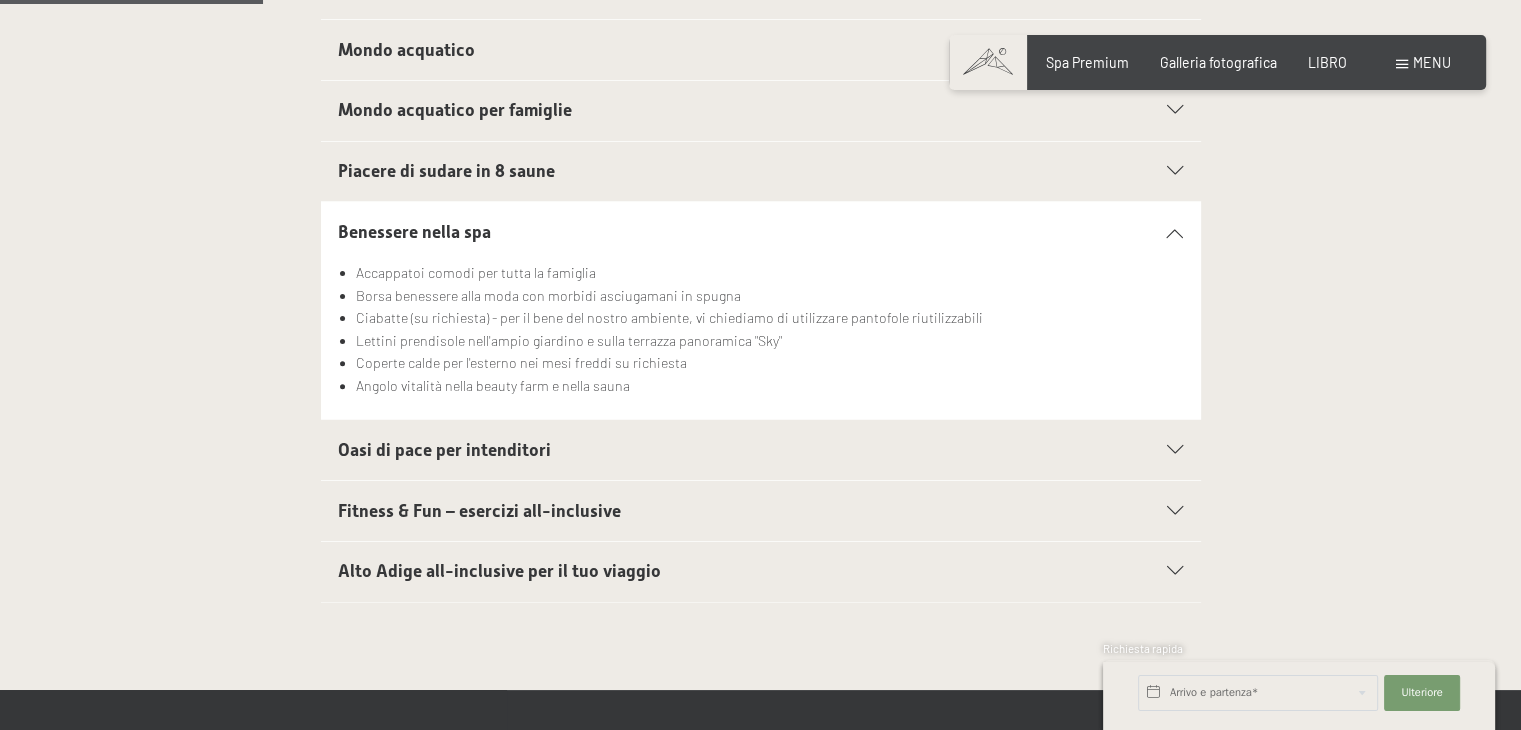 scroll, scrollTop: 600, scrollLeft: 0, axis: vertical 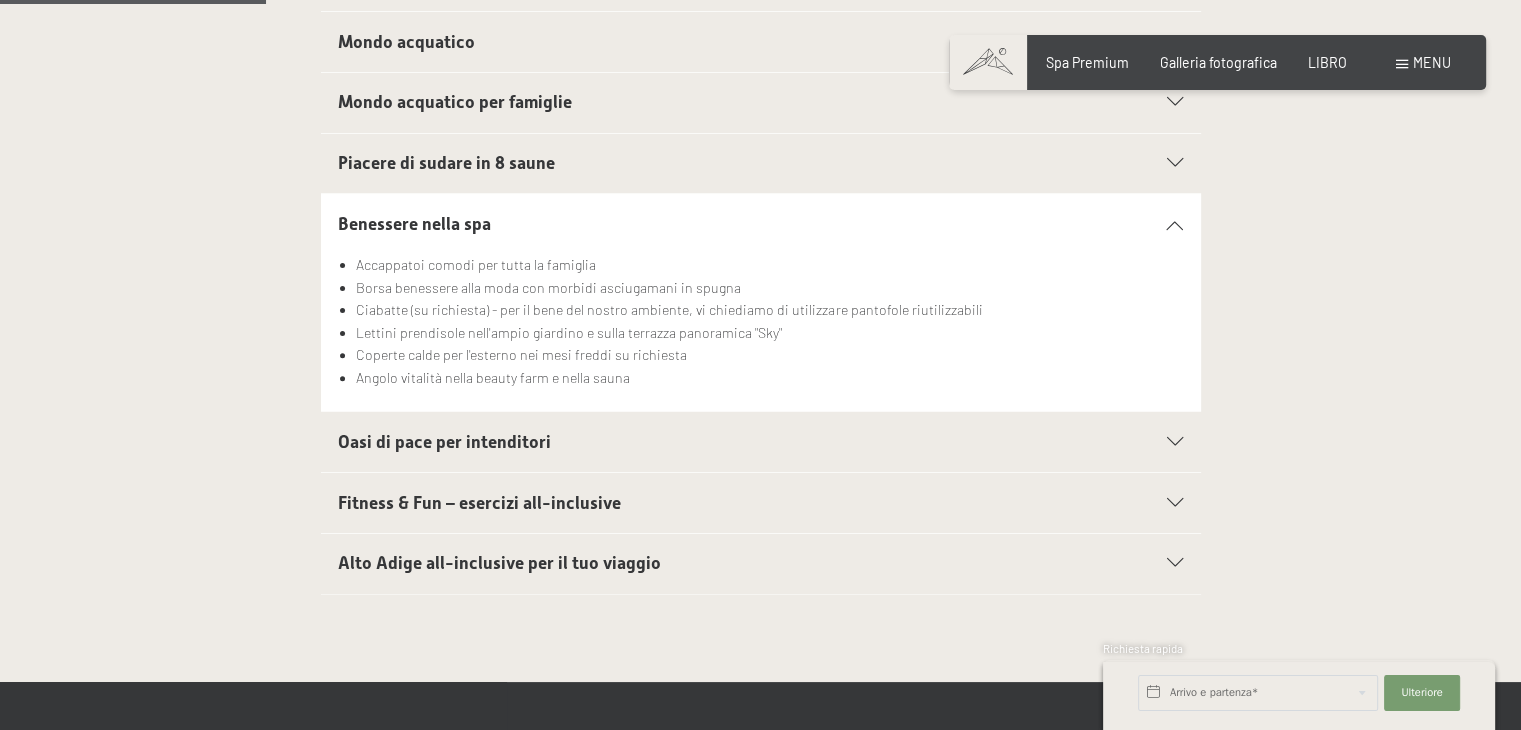 click on "Oasi di pace per intenditori" at bounding box center (444, 442) 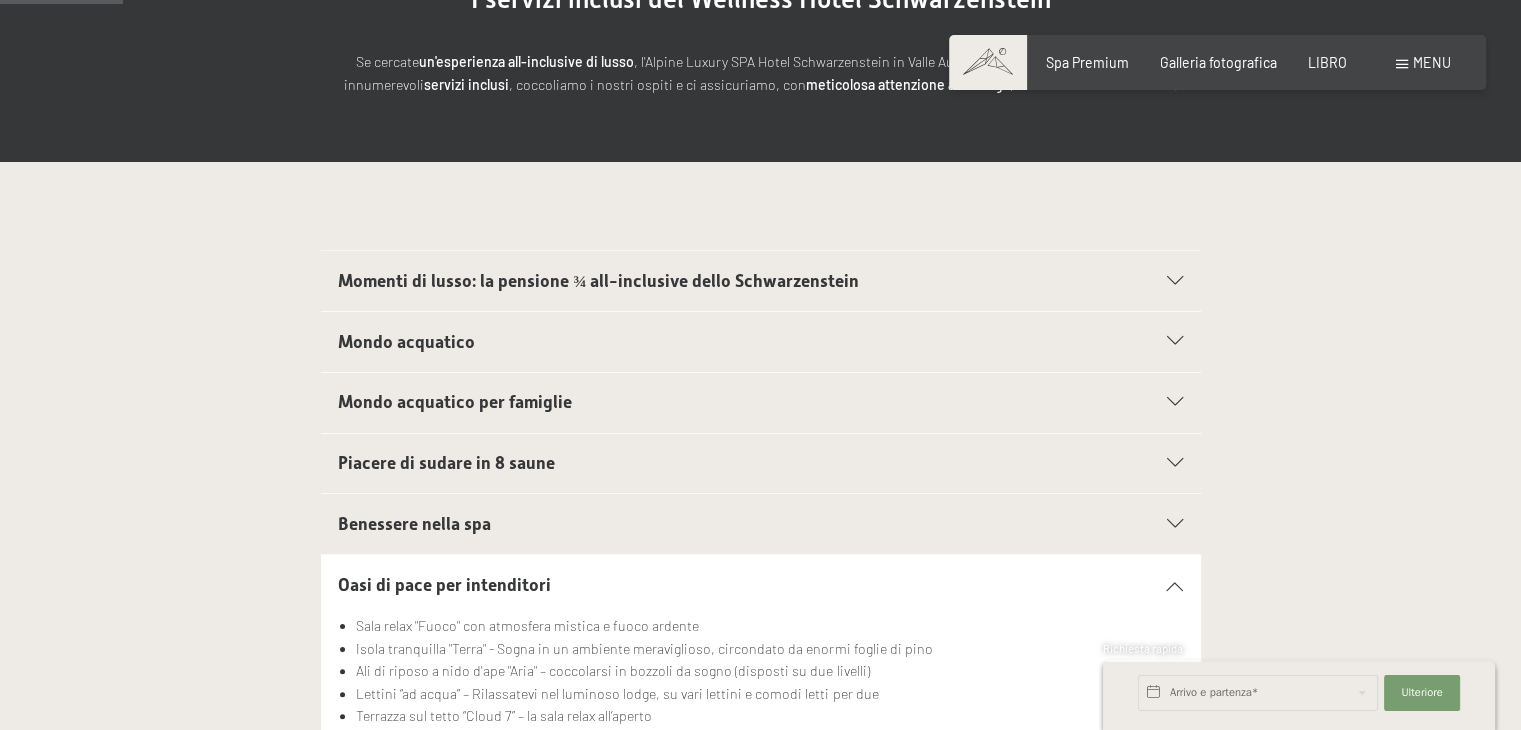 scroll, scrollTop: 0, scrollLeft: 0, axis: both 